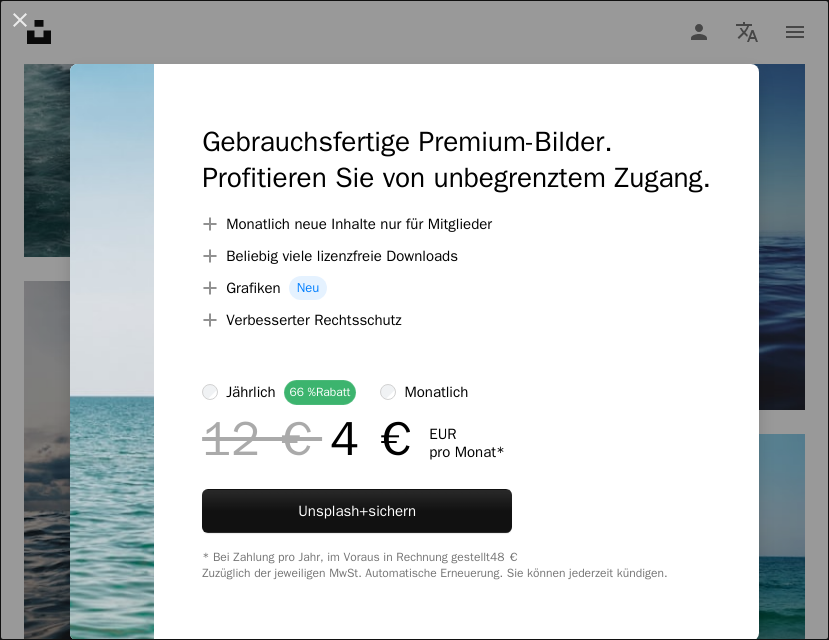 scroll, scrollTop: 2875, scrollLeft: 0, axis: vertical 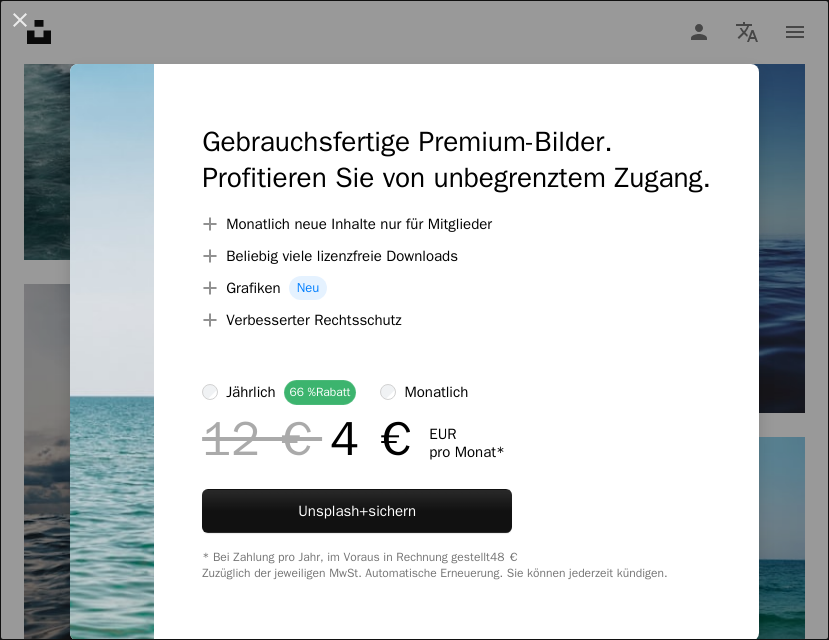 click on "An X shape Gebrauchsfertige Premium-Bilder. Profitieren Sie von unbegrenztem Zugang. A plus sign Monatlich neue Inhalte nur für Mitglieder A plus sign Beliebig viele lizenzfreie Downloads A plus sign Grafiken  Neu A plus sign Verbesserter Rechtsschutz jährlich 66 %  Rabatt monatlich 12 €   4 € EUR pro Monat * Unsplash+  sichern * Bei Zahlung pro Jahr, im Voraus in Rechnung gestellt  48 € Zuzüglich der jeweiligen MwSt. Automatische Erneuerung. Sie können jederzeit kündigen." at bounding box center [414, 320] 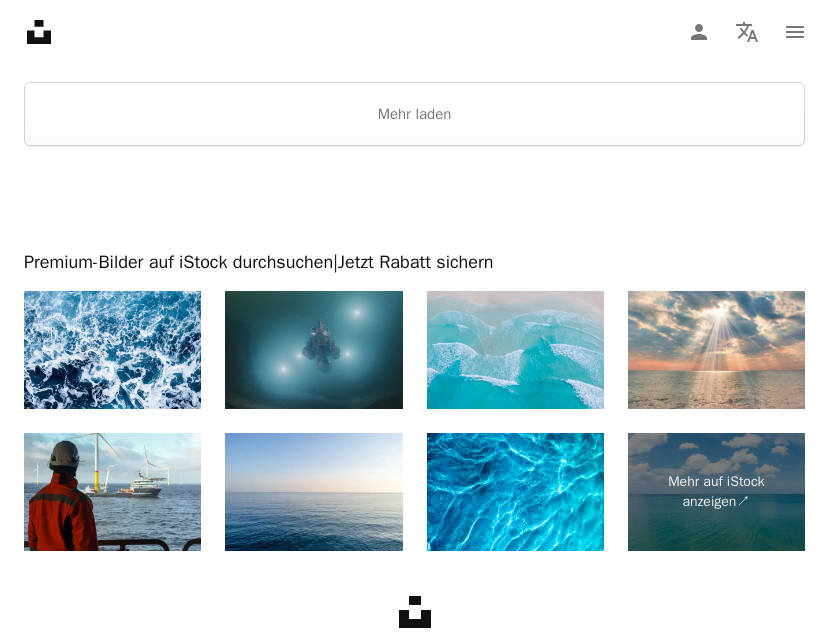 scroll, scrollTop: 5491, scrollLeft: 0, axis: vertical 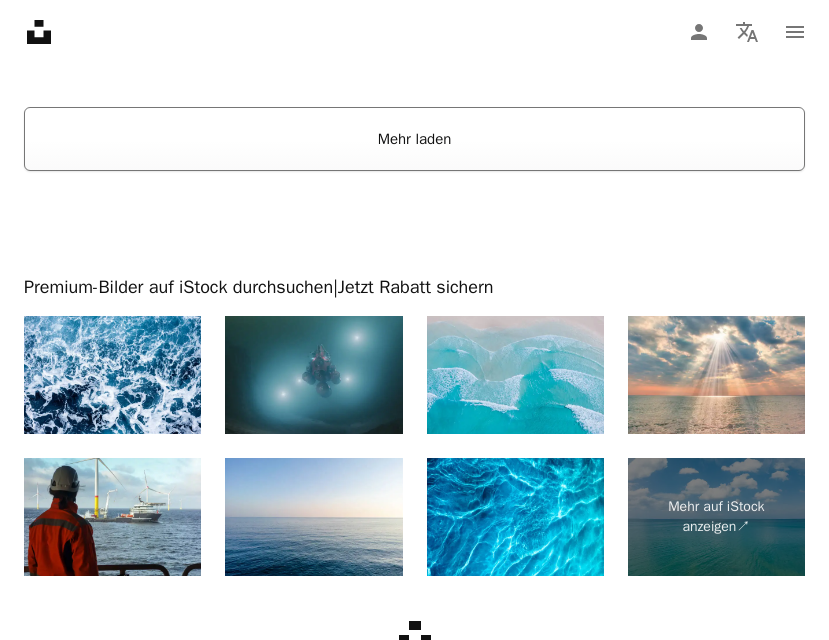 click on "Mehr laden" at bounding box center [414, 139] 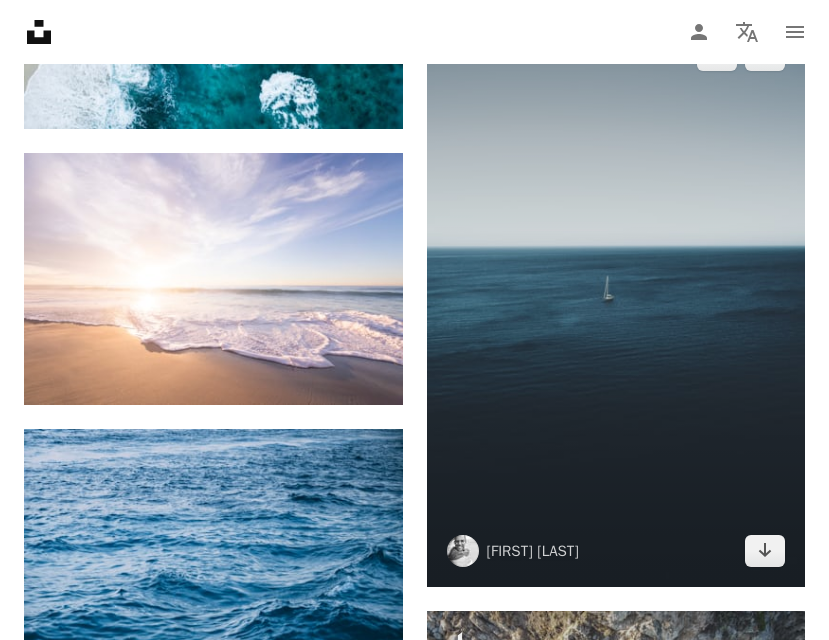 scroll, scrollTop: 7295, scrollLeft: 0, axis: vertical 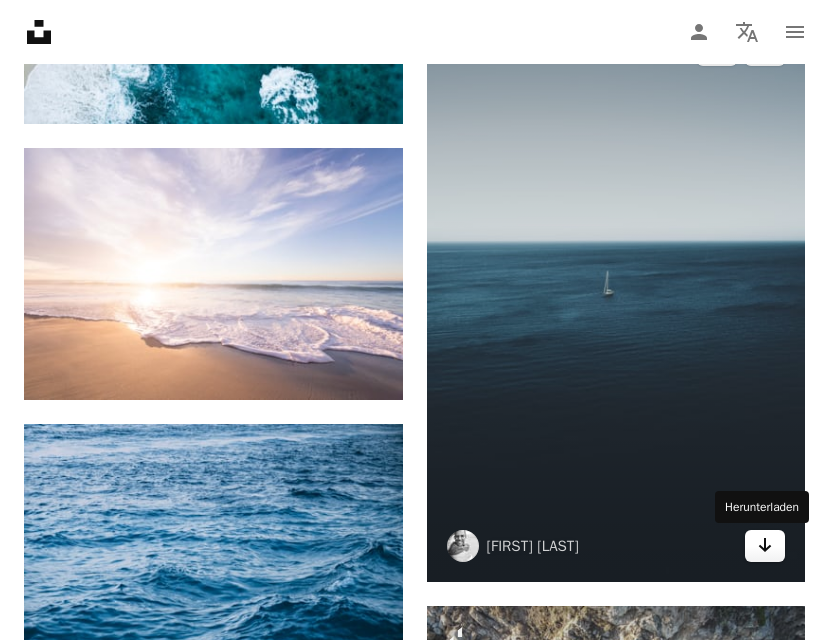click on "Arrow pointing down" 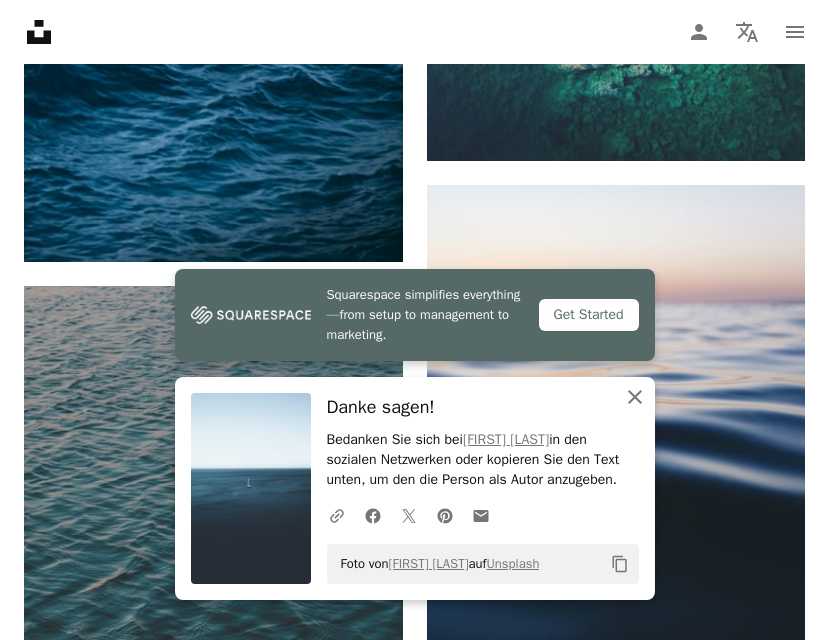 scroll, scrollTop: 8033, scrollLeft: 0, axis: vertical 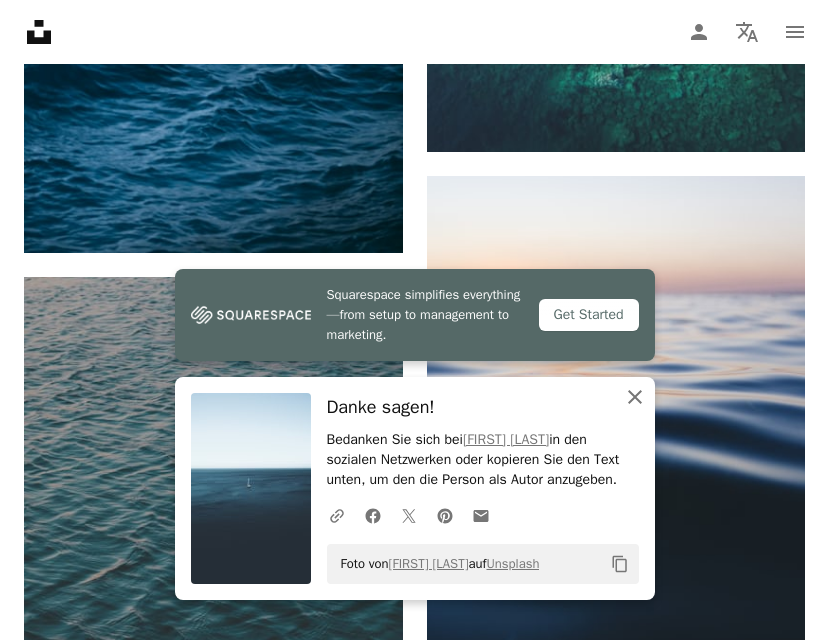 click on "An X shape" 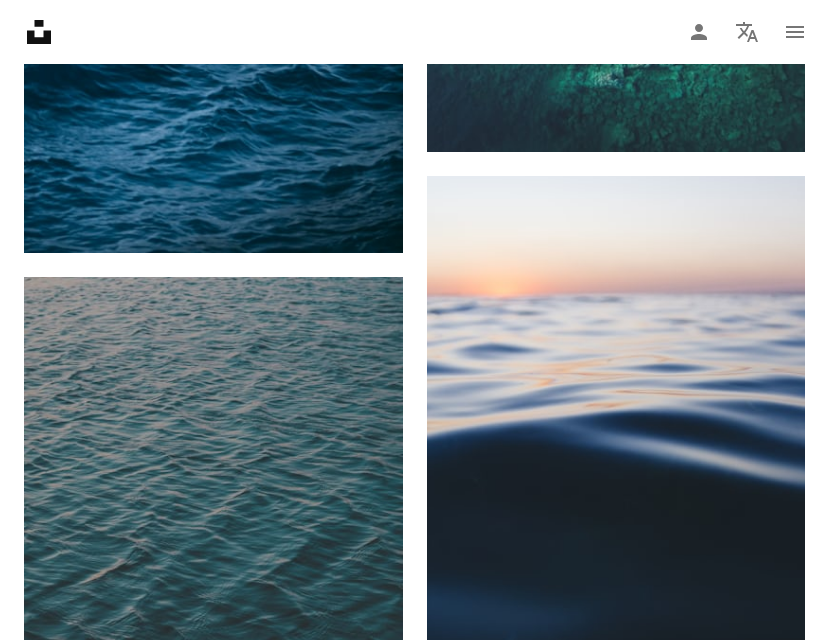 click on "Squarespace simplifies everything—from setup to management to marketing. Get Started An X shape Schließen Danke sagen! Bedanken Sie sich bei  [FIRST] [LAST]  in den sozialen Netzwerken oder kopieren Sie den Text unten, um den die Person als Autor anzugeben. A URL sharing icon (chains) Facebook icon X (formerly Twitter) icon Pinterest icon An envelope Foto von  [FIRST] [LAST]  auf  Unsplash
Copy content" at bounding box center [415, 454] 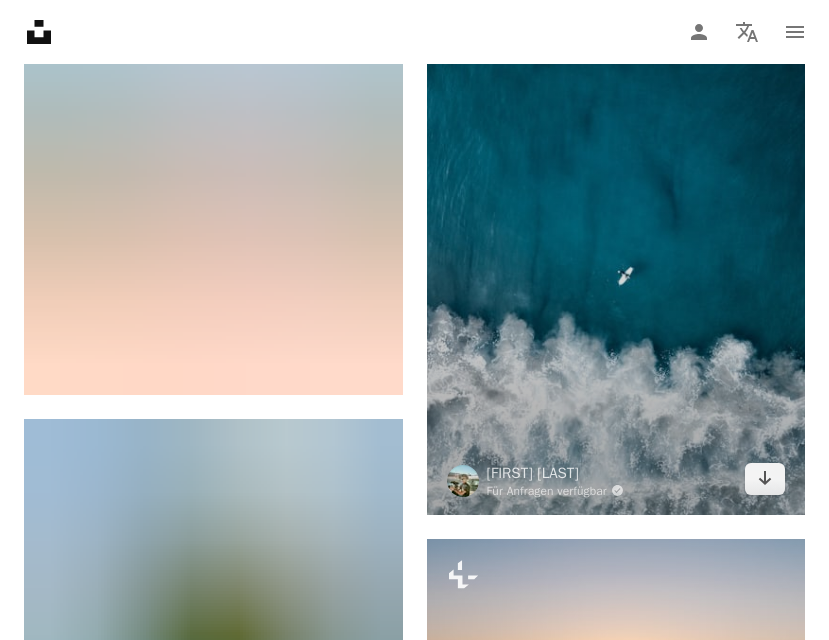 scroll, scrollTop: 9613, scrollLeft: 0, axis: vertical 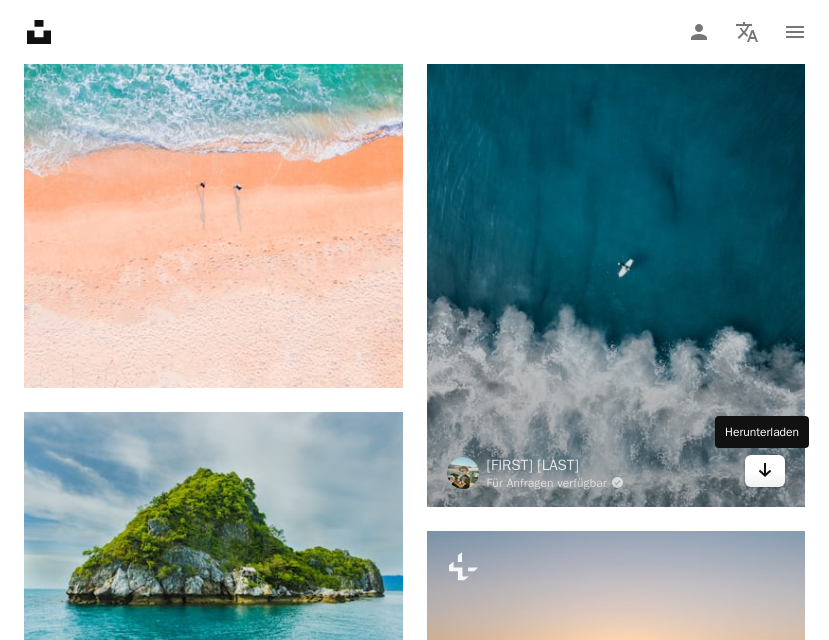 click 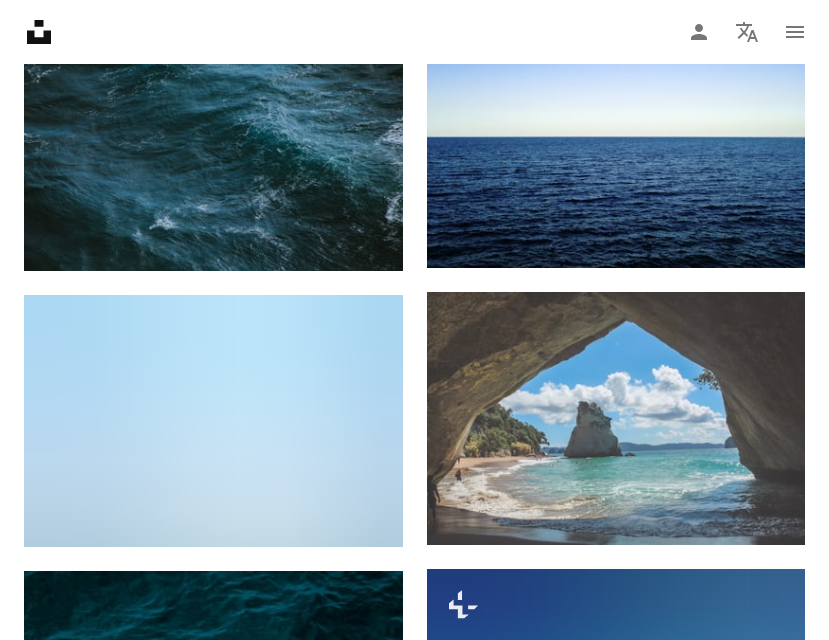 scroll, scrollTop: 12830, scrollLeft: 0, axis: vertical 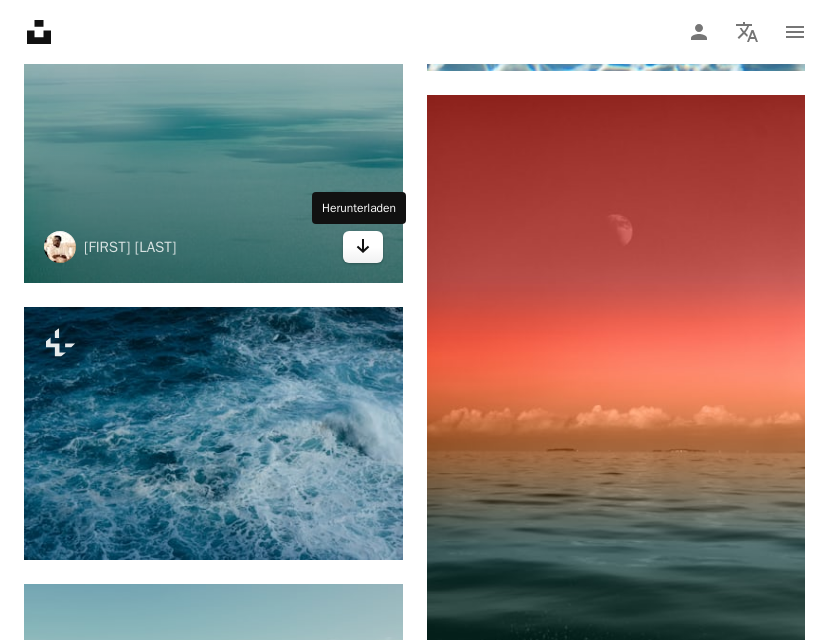 click on "Arrow pointing down" at bounding box center [363, 247] 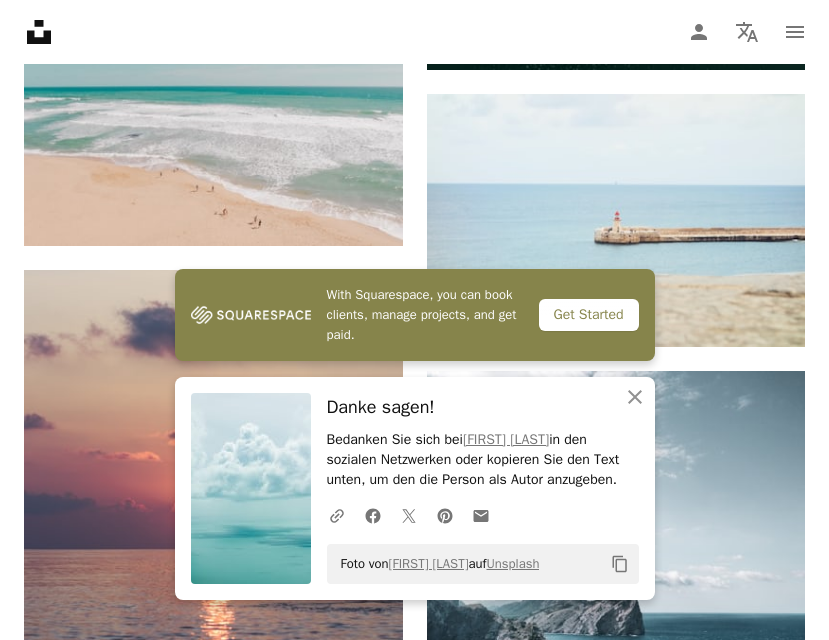 scroll, scrollTop: 17825, scrollLeft: 0, axis: vertical 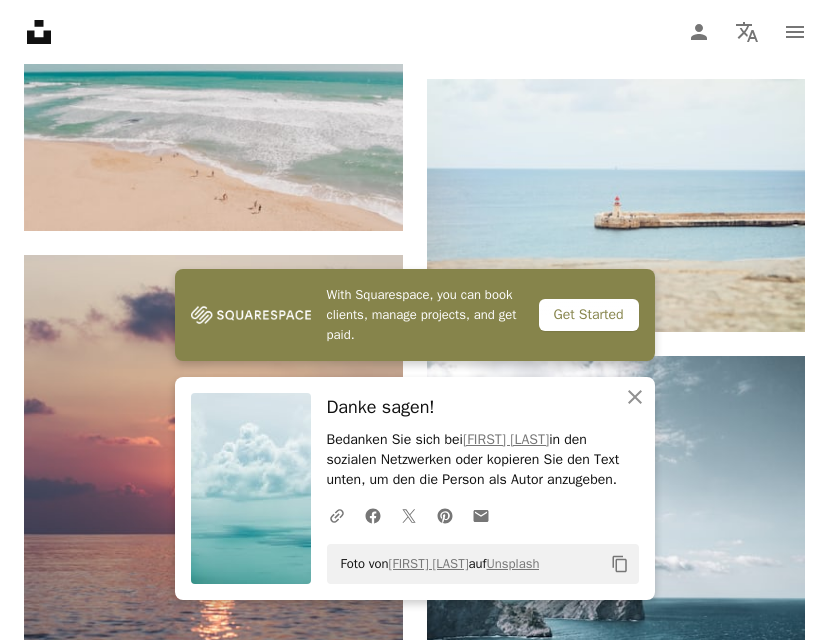 click on "Plus sign for Unsplash+ A heart A plus sign [FIRST] [LAST] Für  Unsplash+ A lock Herunterladen A heart A plus sign [FIRST] [LAST] Arrow pointing down Plus sign for Unsplash+ A heart A plus sign [FIRST] [LAST] Für  Unsplash+ A lock Herunterladen A heart A plus sign [FIRST] [LAST] Für Anfragen verfügbar A checkmark inside of a circle Arrow pointing down A heart A plus sign [FIRST] [LAST] Arrow pointing down Plus sign for Unsplash+ A heart A plus sign [FIRST] [LAST] Für  Unsplash+ A lock Herunterladen A heart A plus sign [FIRST] [LAST] Arrow pointing down A heart A plus sign [FIRST] [LAST] Arrow pointing down A heart A plus sign [FIRST] [LAST] Für Anfragen verfügbar A checkmark inside of a circle Arrow pointing down Plus sign for Unsplash+ A heart A plus sign [FIRST] [LAST] Für  Unsplash+ A lock Herunterladen A heart A plus sign [FIRST] [LAST] Arrow pointing down Plus sign for Unsplash+ A heart A plus sign [FIRST] [LAST] Für  Unsplash+ A lock Herunterladen A heart A plus sign [FIRST] [LAST] A heart" at bounding box center [414, -5747] 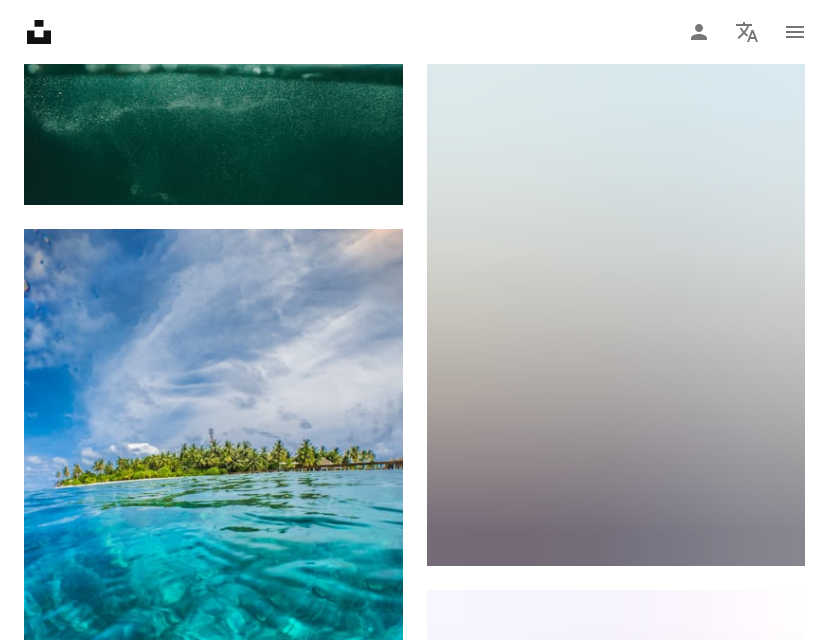 scroll, scrollTop: 19178, scrollLeft: 0, axis: vertical 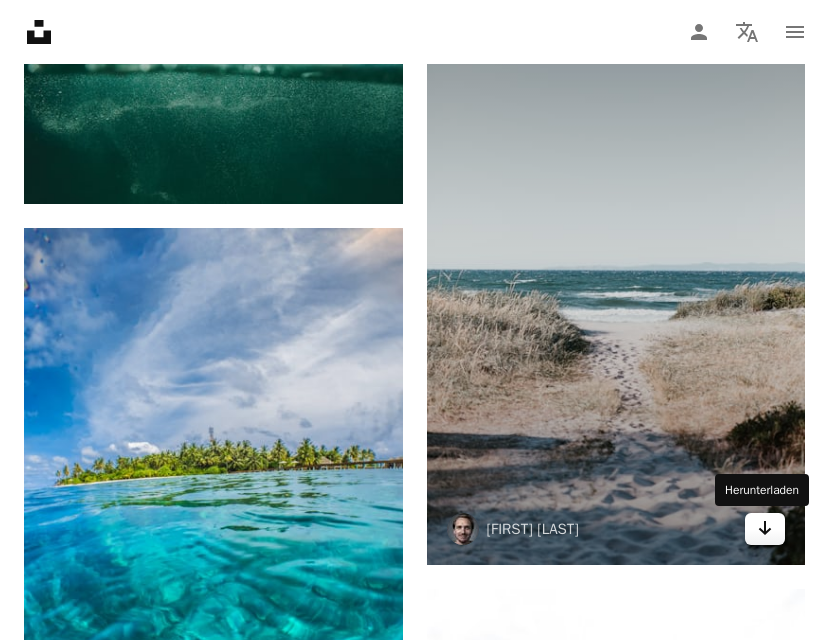 click 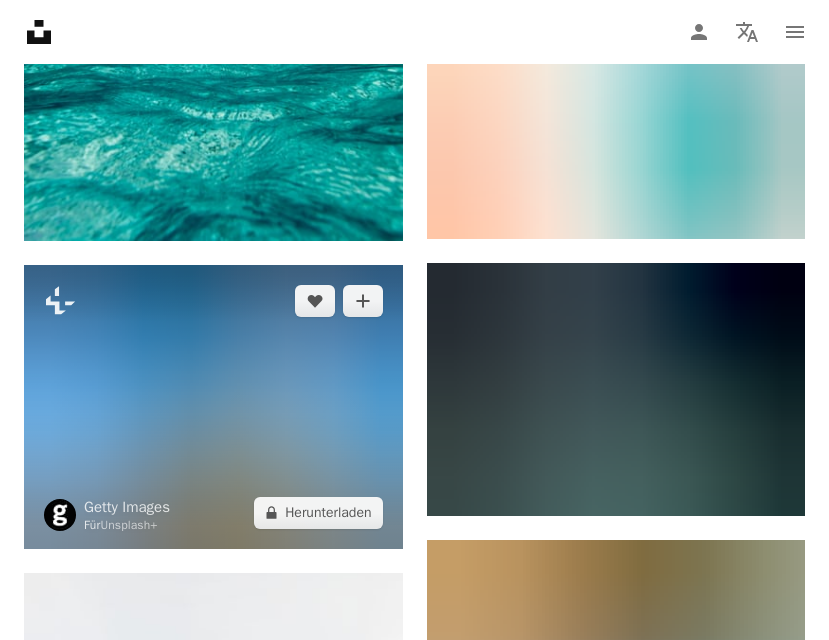 scroll, scrollTop: 21023, scrollLeft: 0, axis: vertical 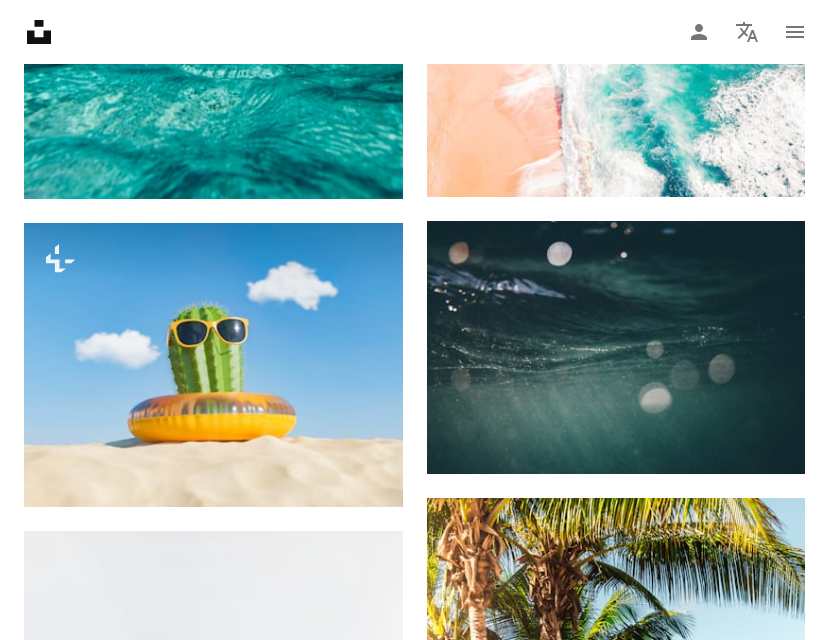 click on "Unsplash logo Unsplash-Startseite A photo Pen Tool A compass A stack of folders Download Person Localization icon navigation menu" at bounding box center [414, 32] 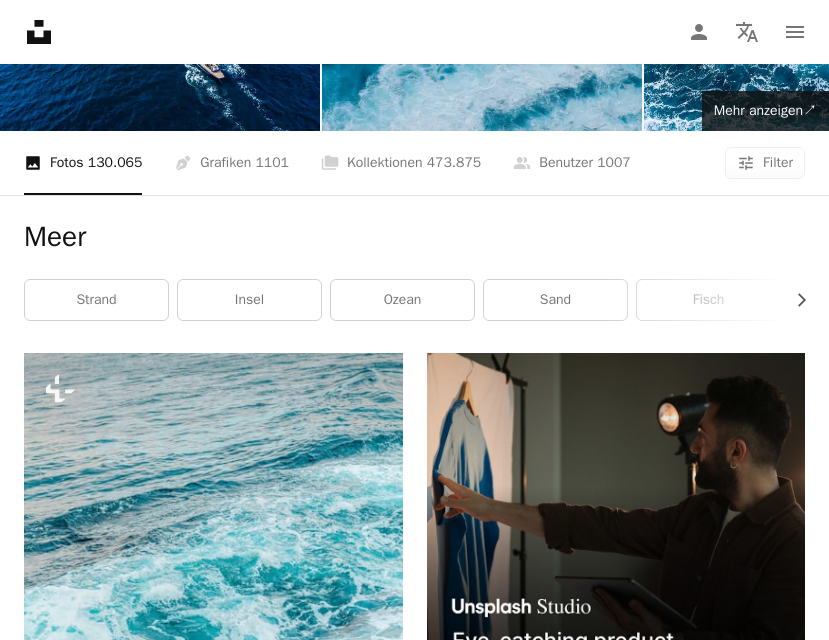 scroll, scrollTop: 0, scrollLeft: 0, axis: both 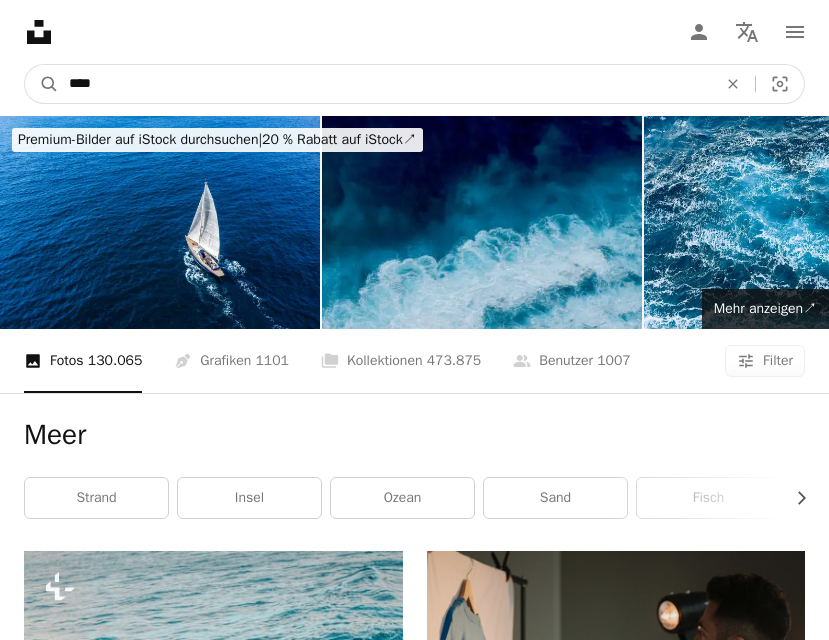 click on "****" at bounding box center [385, 84] 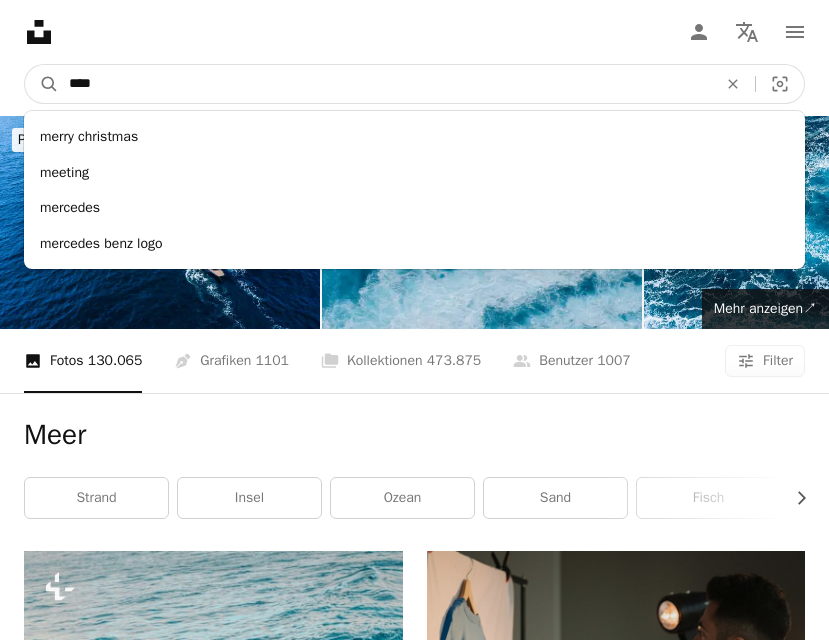 click on "****" at bounding box center (385, 84) 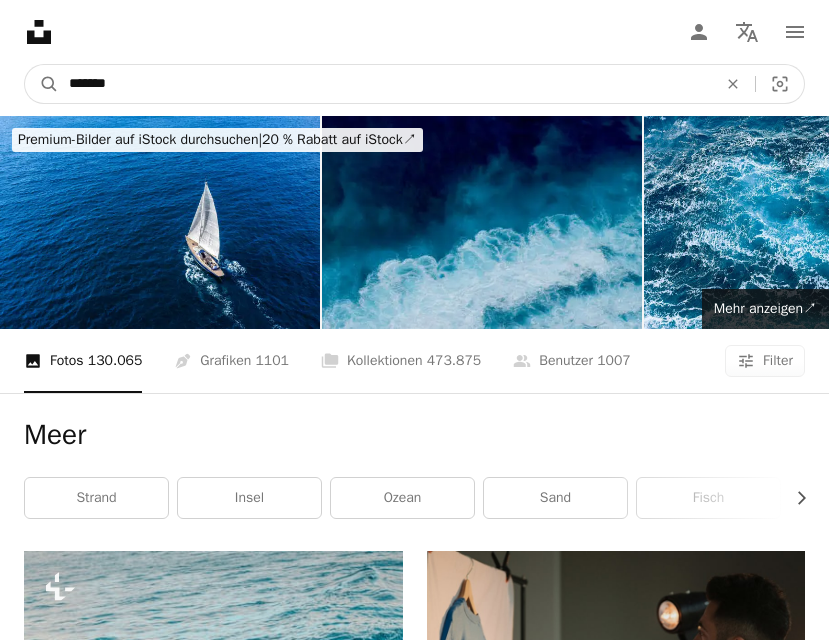 type on "*******" 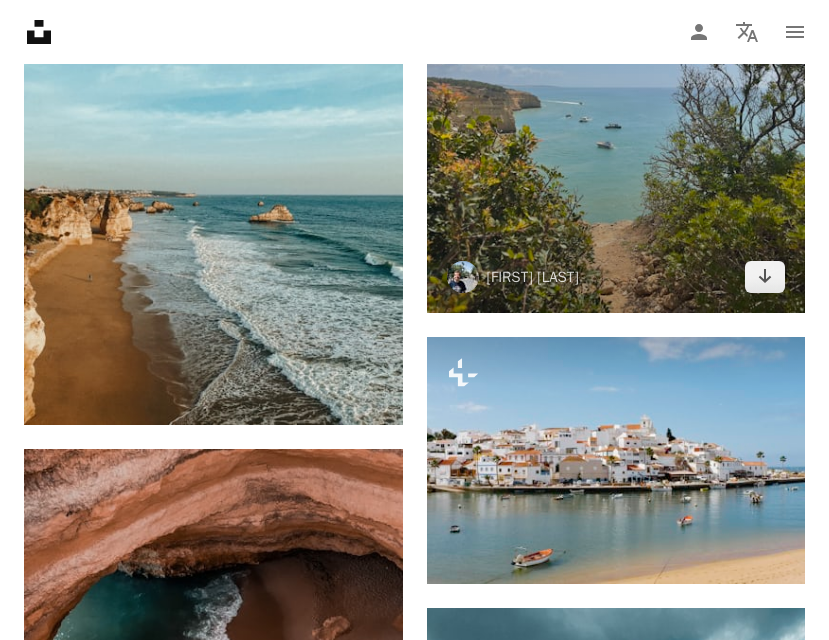 scroll, scrollTop: 2368, scrollLeft: 0, axis: vertical 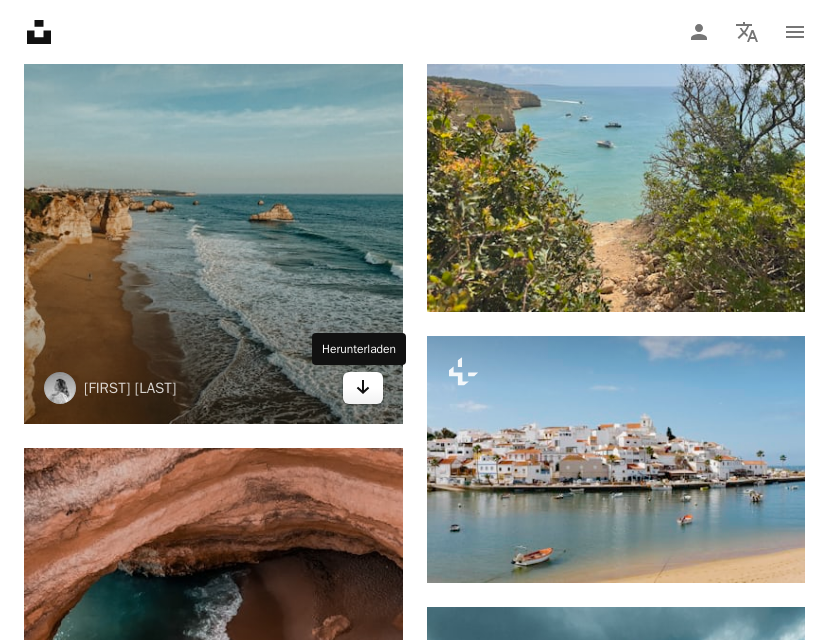 click on "Arrow pointing down" 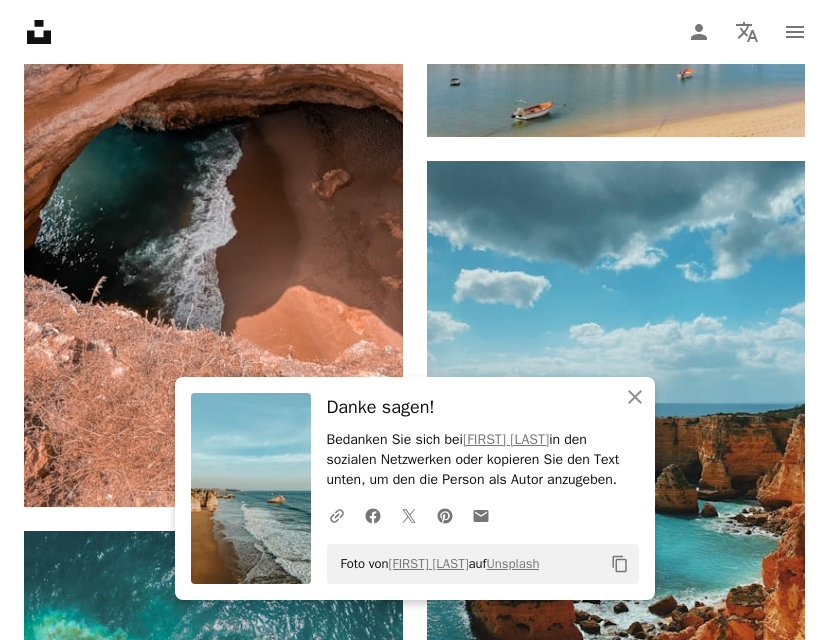 scroll, scrollTop: 2909, scrollLeft: 0, axis: vertical 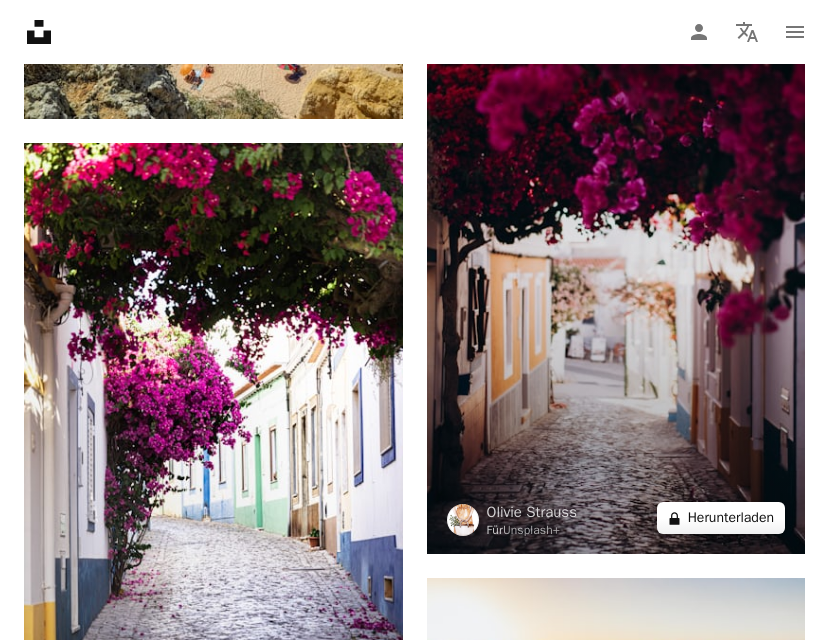 click on "A lock Herunterladen" at bounding box center (721, 518) 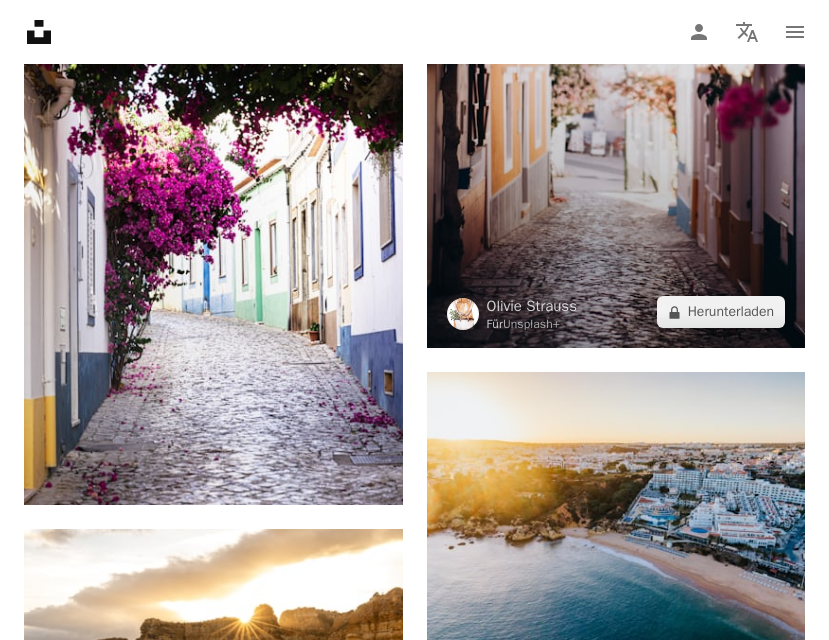 scroll, scrollTop: 4729, scrollLeft: 0, axis: vertical 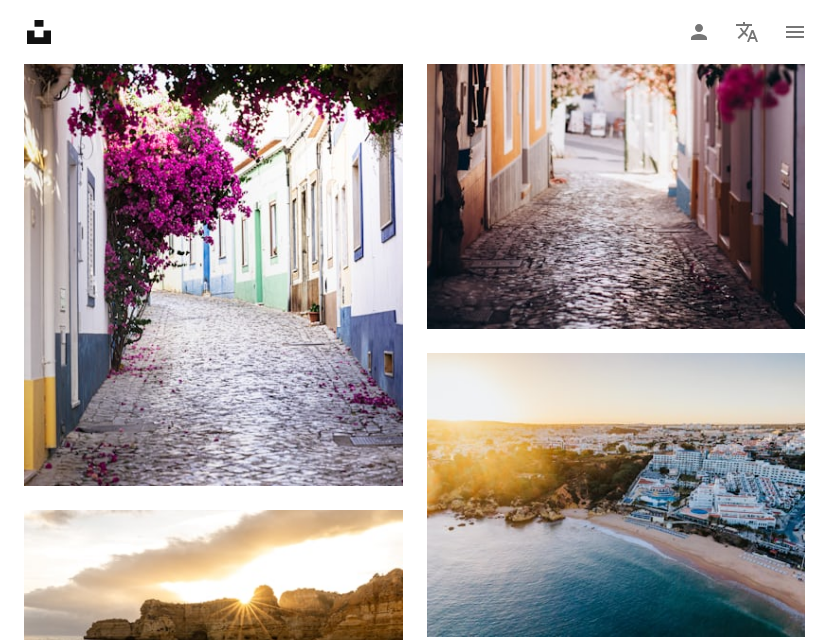 click on "An X shape Gebrauchsfertige Premium-Bilder. Profitieren Sie von unbegrenztem Zugang. A plus sign Monatlich neue Inhalte nur für Mitglieder A plus sign Beliebig viele lizenzfreie Downloads A plus sign Grafiken  Neu A plus sign Verbesserter Rechtsschutz jährlich 66 %  Rabatt monatlich 12 €   4 € EUR pro Monat * Unsplash+  sichern * Bei Zahlung pro Jahr, im Voraus in Rechnung gestellt  48 € Zuzüglich der jeweiligen MwSt. Automatische Erneuerung. Sie können jederzeit kündigen." at bounding box center [414, 5469] 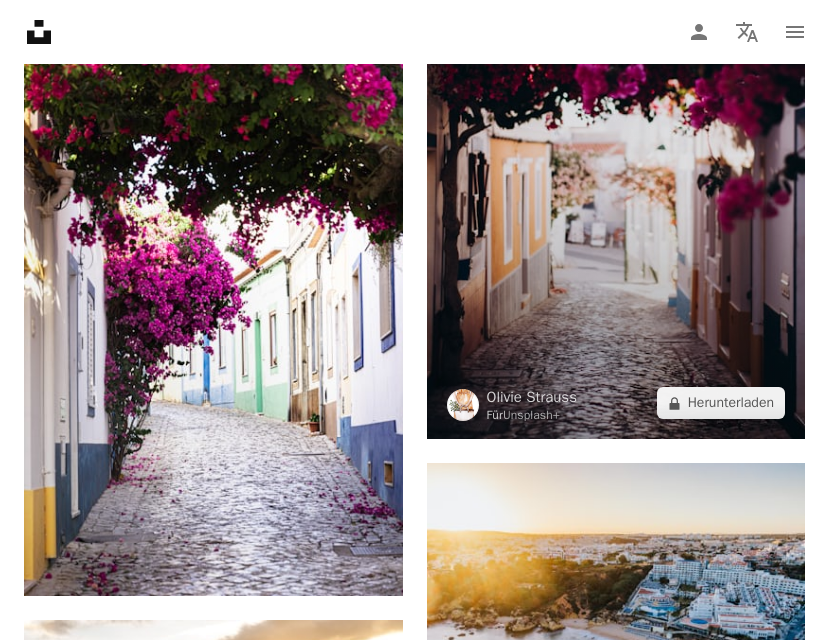 scroll, scrollTop: 4670, scrollLeft: 0, axis: vertical 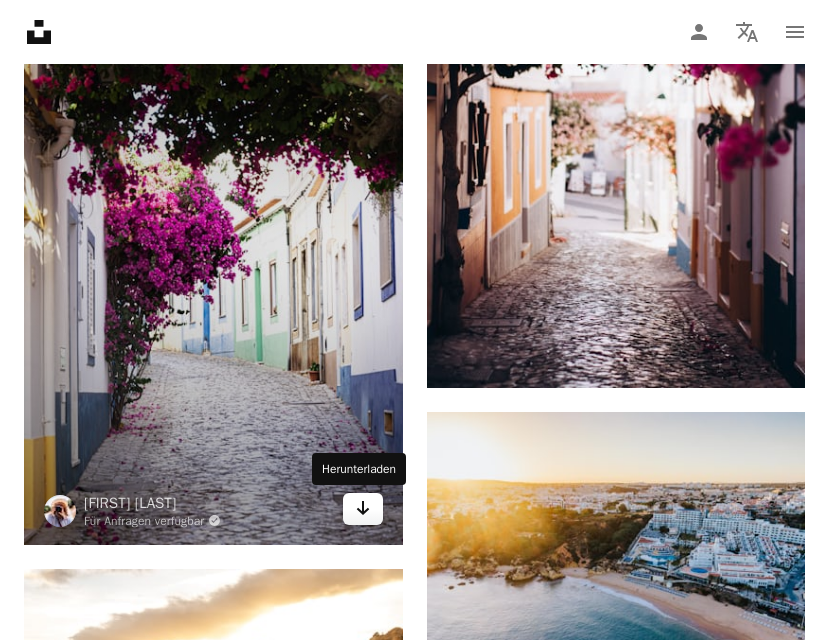 click on "Arrow pointing down" 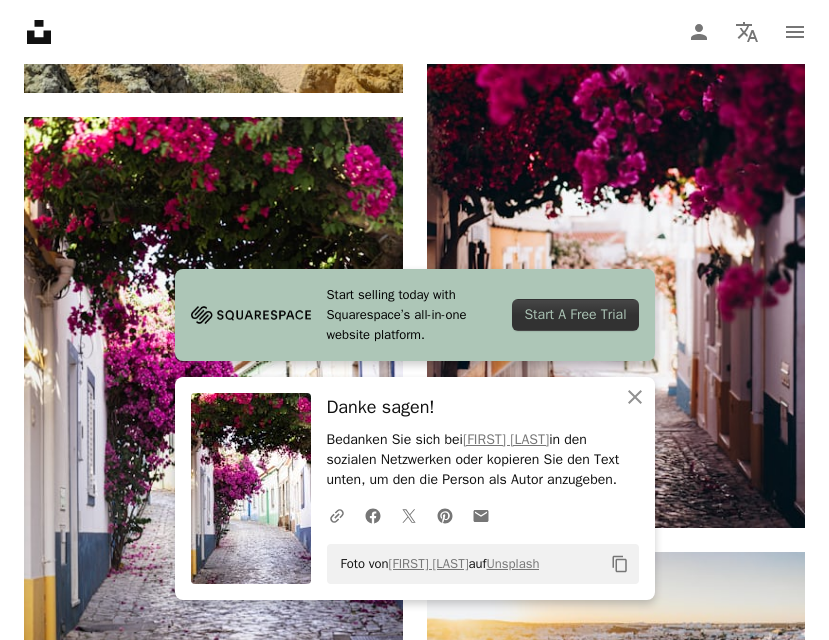 scroll, scrollTop: 4533, scrollLeft: 0, axis: vertical 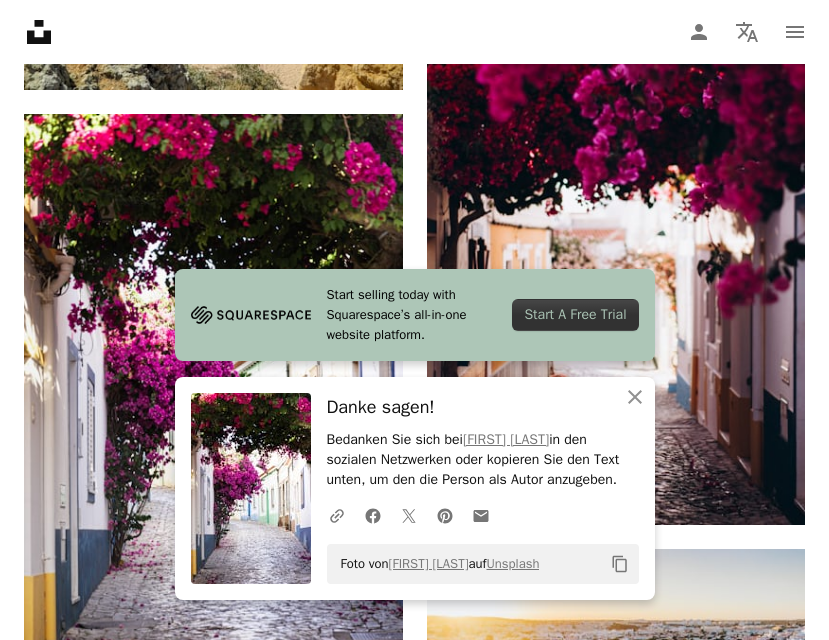 click on "Plus sign for Unsplash+ A heart A plus sign [NAME] [LAST] Für  Unsplash+ A lock Herunterladen A heart A plus sign [NAME] [LAST] Arrow pointing down A heart A plus sign [NAME] [LAST] Für Anfragen verfügbar A checkmark inside of a circle Arrow pointing down A heart A plus sign [NAME] [LAST] Arrow pointing down A heart A plus sign [NAME] [LAST] Arrow pointing down A heart A plus sign [NAME] [LAST] Für Anfragen verfügbar A checkmark inside of a circle Arrow pointing down A heart A plus sign [NAME] [LAST] Für Anfragen verfügbar A checkmark inside of a circle Arrow pointing down A heart A plus sign [NAME] [LAST] Arrow pointing down A heart A plus sign [NAME] [LAST] Arrow pointing down A heart A plus sign [NAME] [LAST] Für Anfragen verfügbar A checkmark inside of a circle A heart" at bounding box center (414, 681) 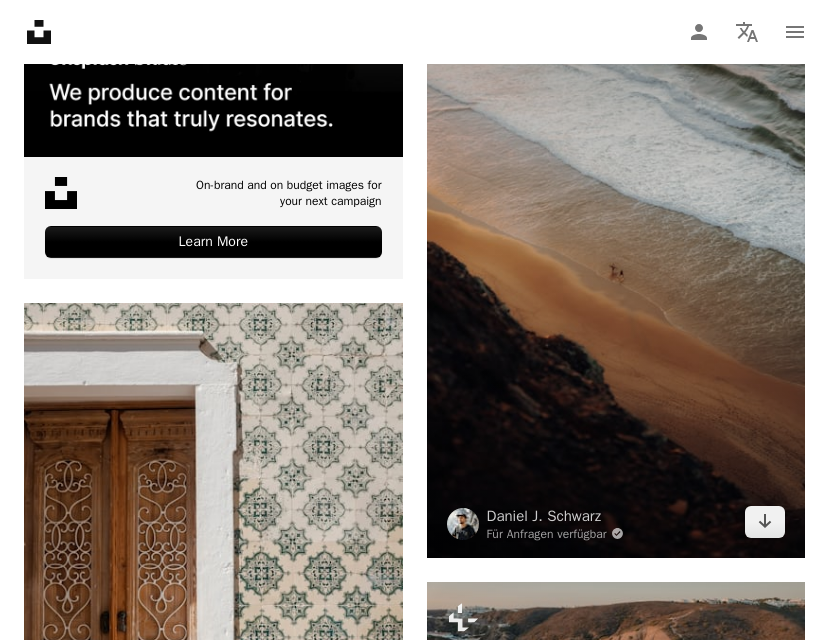 scroll, scrollTop: 6546, scrollLeft: 0, axis: vertical 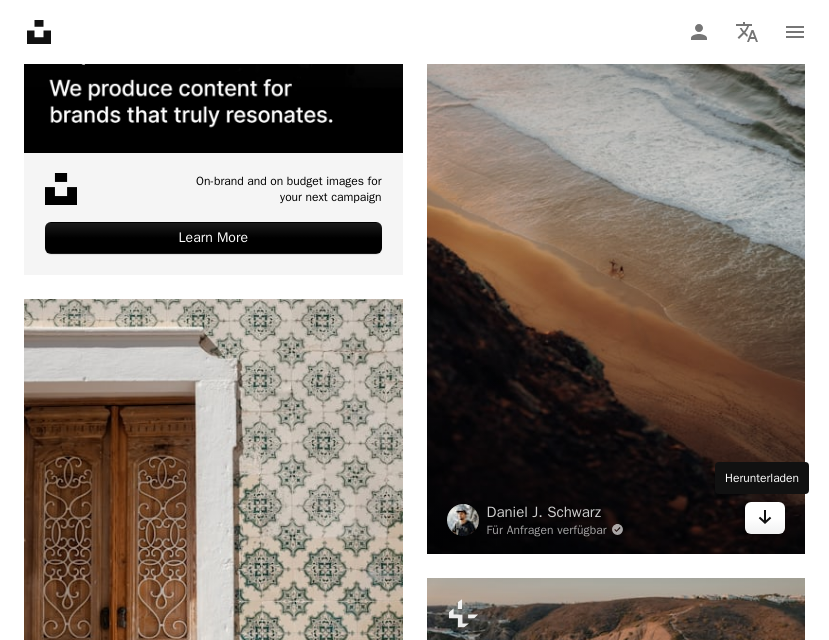 click on "Arrow pointing down" 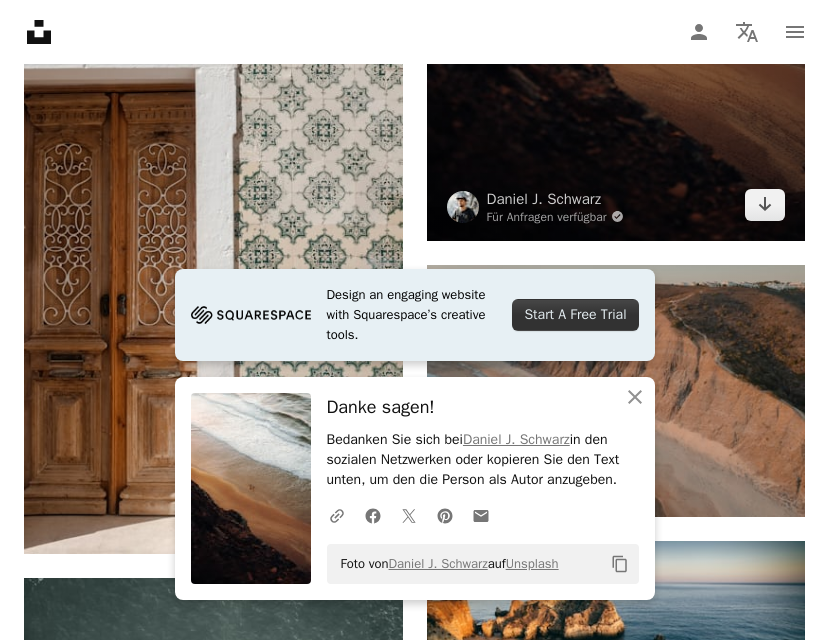 scroll, scrollTop: 6874, scrollLeft: 0, axis: vertical 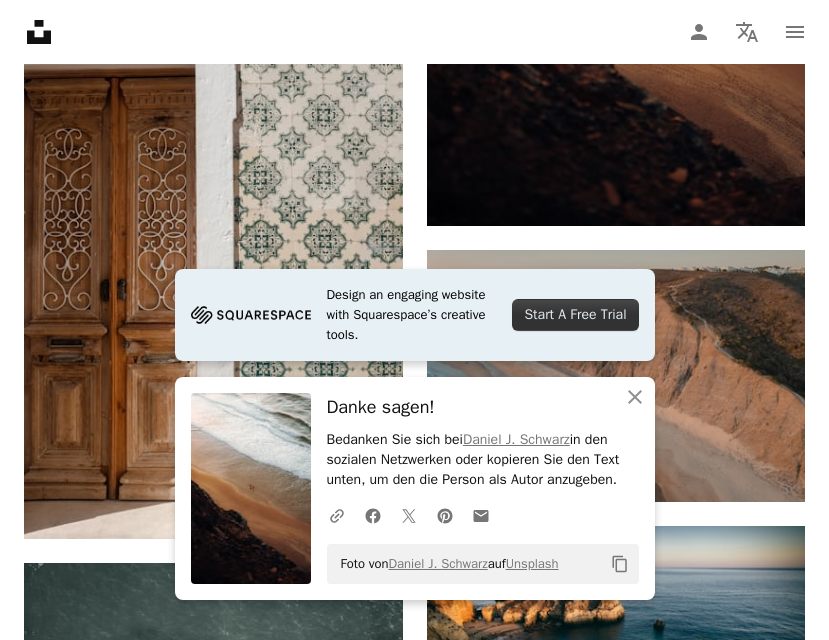 click on "Plus sign for Unsplash+ A heart A plus sign [NAME] [LAST] Für  Unsplash+ A lock Herunterladen A heart A plus sign [NAME] [LAST] Arrow pointing down A heart A plus sign [NAME] [LAST] Für Anfragen verfügbar A checkmark inside of a circle Arrow pointing down A heart A plus sign [NAME] [LAST] Arrow pointing down A heart A plus sign [NAME] [LAST] Arrow pointing down A heart A plus sign [NAME] [LAST] Für Anfragen verfügbar A checkmark inside of a circle Arrow pointing down A heart A plus sign [NAME] [LAST] Für Anfragen verfügbar A checkmark inside of a circle Arrow pointing down A heart A plus sign [NAME] [LAST] Arrow pointing down A heart A plus sign [NAME] [LAST] Arrow pointing down A heart A plus sign [NAME] [LAST] Für Anfragen verfügbar A checkmark inside of a circle A heart" at bounding box center [414, -1660] 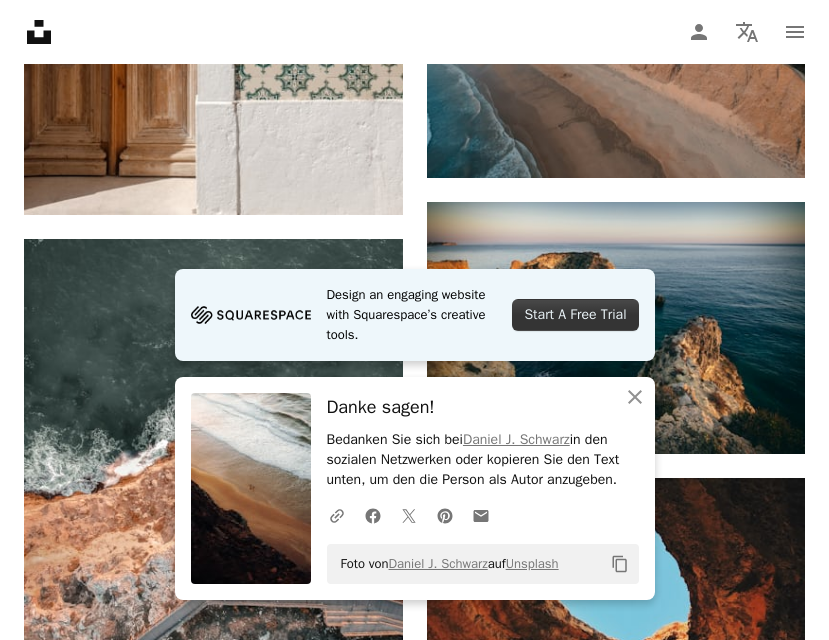 scroll, scrollTop: 7230, scrollLeft: 0, axis: vertical 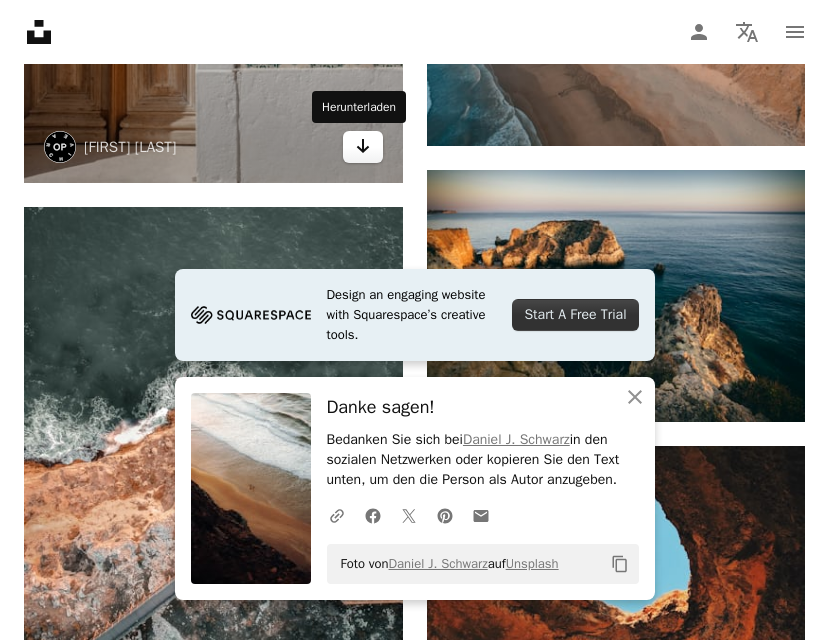 click 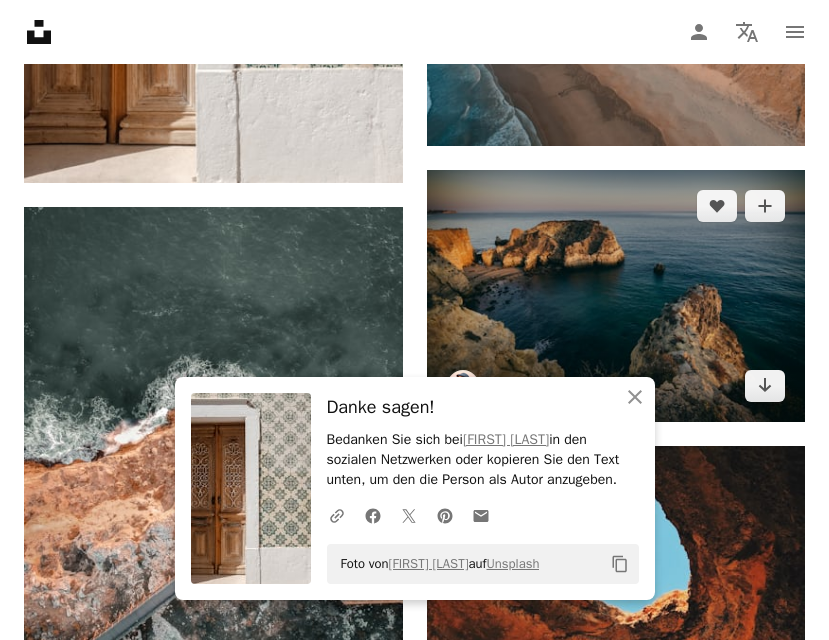 scroll, scrollTop: 7459, scrollLeft: 0, axis: vertical 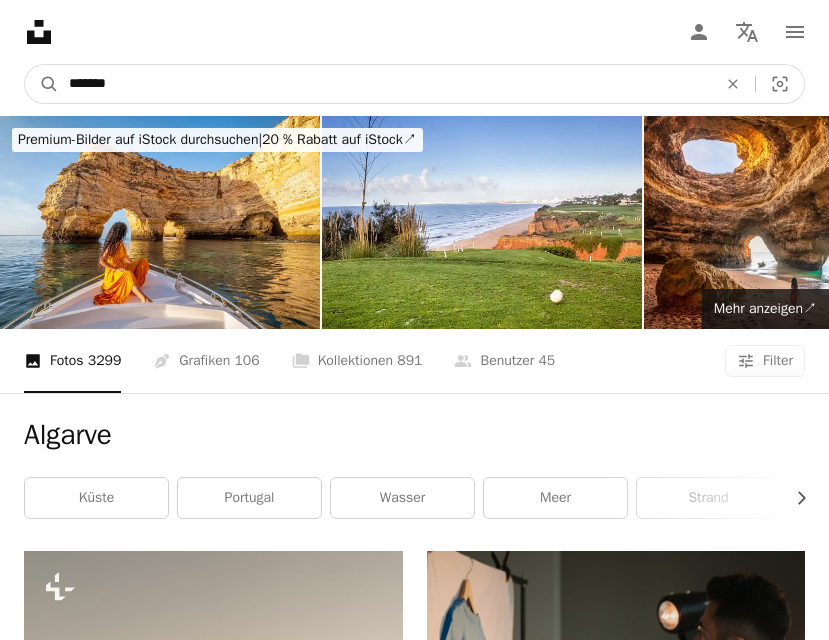 click on "*******" at bounding box center (385, 84) 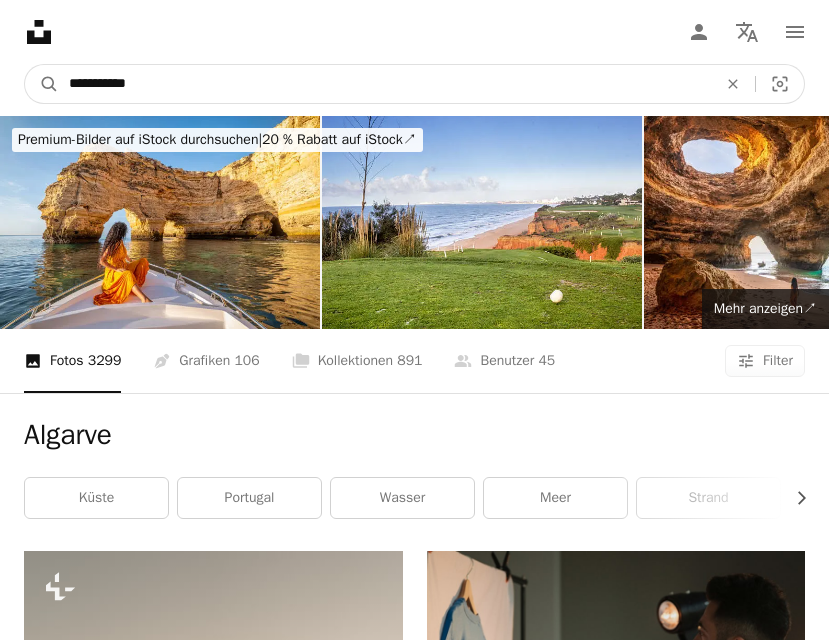 type on "**********" 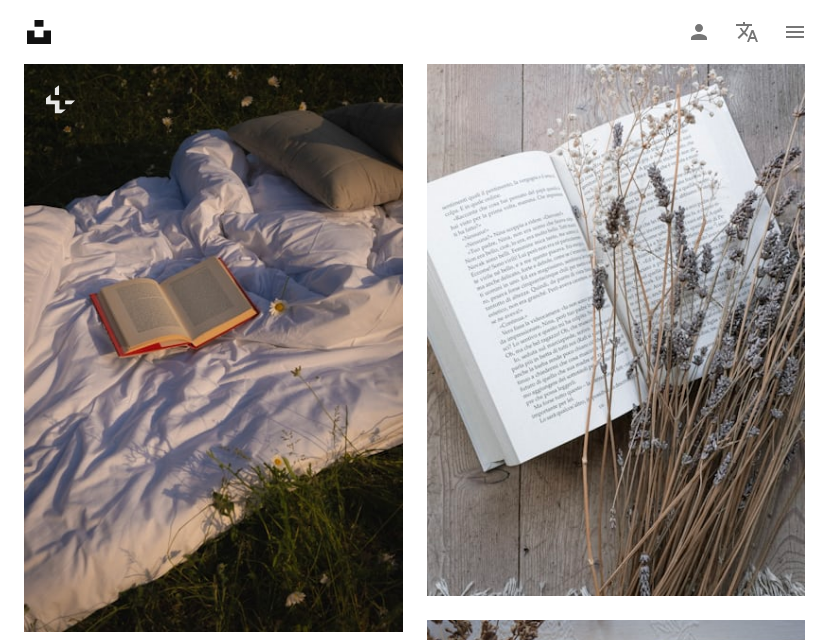 scroll, scrollTop: 1644, scrollLeft: 0, axis: vertical 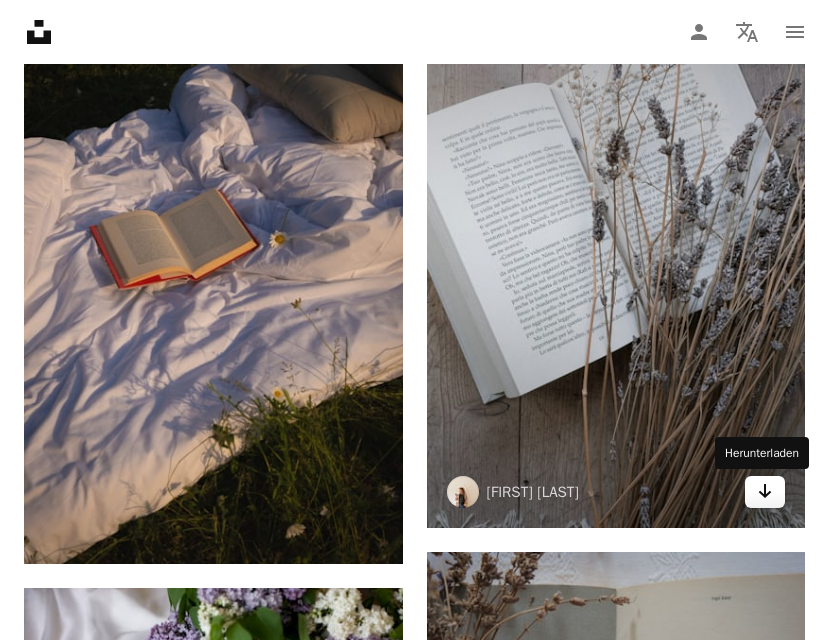 click on "Arrow pointing down" at bounding box center [765, 492] 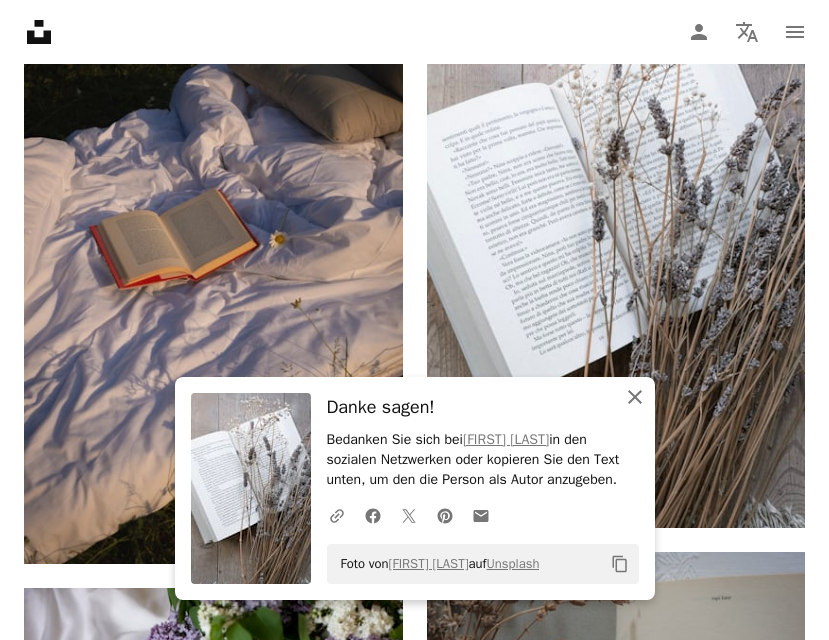 click 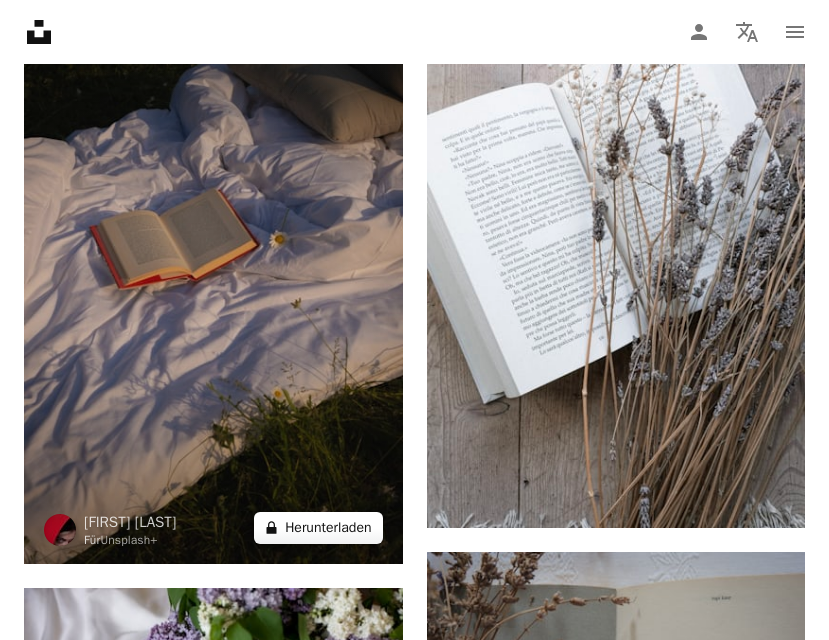 click on "A lock Herunterladen" at bounding box center (318, 528) 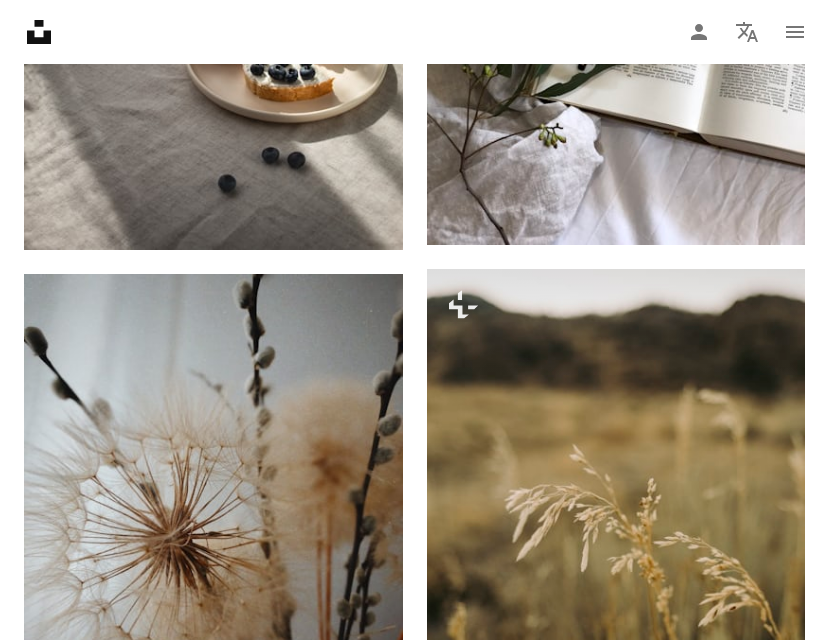 click on "An X shape Gebrauchsfertige Premium-Bilder. Profitieren Sie von unbegrenztem Zugang. A plus sign Monatlich neue Inhalte nur für Mitglieder A plus sign Beliebig viele lizenzfreie Downloads A plus sign Grafiken  Neu A plus sign Verbesserter Rechtsschutz jährlich 66 %  Rabatt monatlich 12 €   4 € EUR pro Monat * Unsplash+  sichern * Bei Zahlung pro Jahr, im Voraus in Rechnung gestellt  48 € Zuzüglich der jeweiligen MwSt. Automatische Erneuerung. Sie können jederzeit kündigen." at bounding box center (414, 3532) 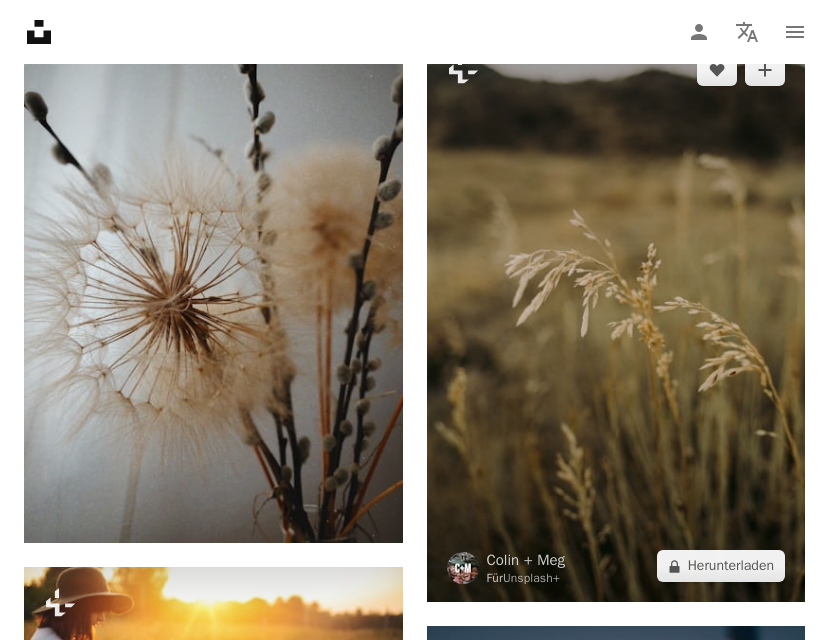 scroll, scrollTop: 2982, scrollLeft: 0, axis: vertical 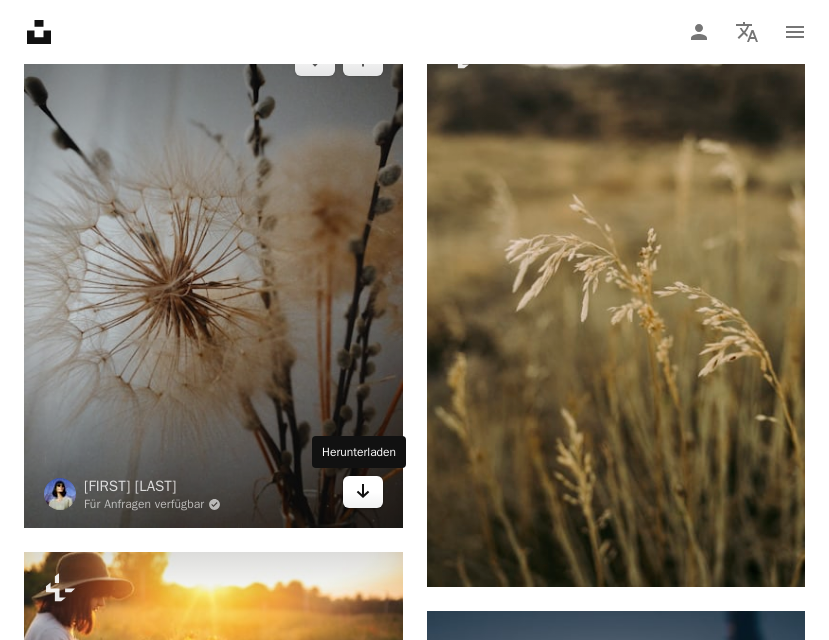 click 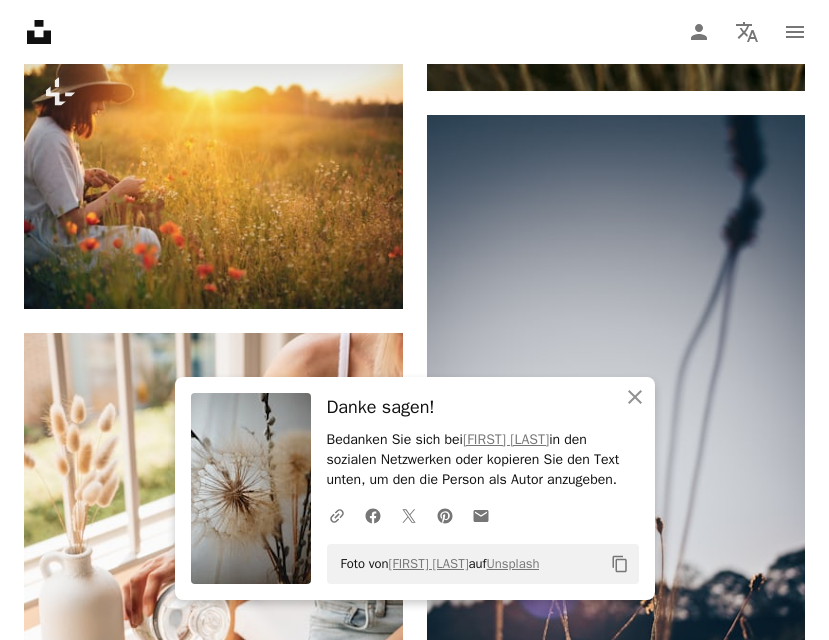 scroll, scrollTop: 3595, scrollLeft: 0, axis: vertical 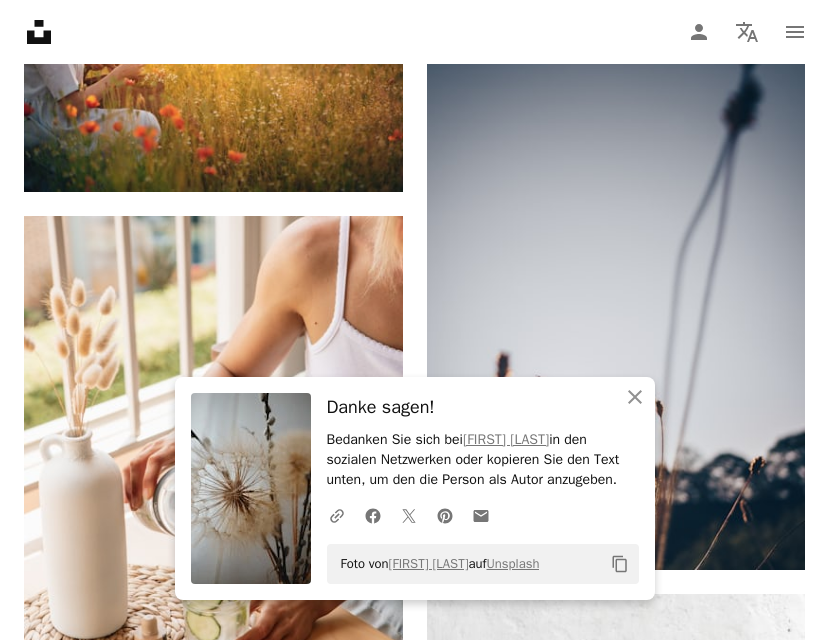 click on "Plus sign for Unsplash+ A heart A plus sign Polina Kuzovkova Für  Unsplash+ A lock Herunterladen A heart A plus sign Jovan Vasiljevic Für Anfragen verfügbar A checkmark inside of a circle Arrow pointing down Plus sign for Unsplash+ A heart A plus sign Mery Khachatryan Für  Unsplash+ A lock Herunterladen A heart A plus sign Jovan Vasiljevic Für Anfragen verfügbar A checkmark inside of a circle Arrow pointing down A heart A plus sign Uliana Kopanytsia Für Anfragen verfügbar A checkmark inside of a circle Arrow pointing down A heart A plus sign Helga Wigandt Für Anfragen verfügbar A checkmark inside of a circle Arrow pointing down Plus sign for Unsplash+ A heart A plus sign Getty Images Für  Unsplash+ A lock Herunterladen A heart A plus sign Maddi Bazzocco Für Anfragen verfügbar A checkmark inside of a circle Arrow pointing down Plus sign for Unsplash+ A heart A plus sign Kateryna Hliznitsova Für  Unsplash+ A lock Herunterladen A heart A plus sign Shashi Chaturvedula Arrow pointing down A heart" at bounding box center [414, -348] 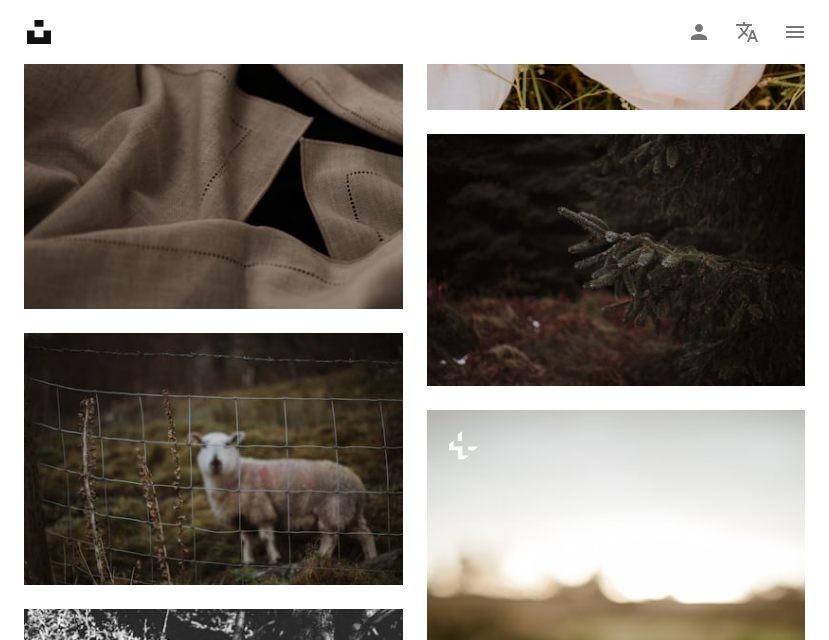 scroll, scrollTop: 7934, scrollLeft: 0, axis: vertical 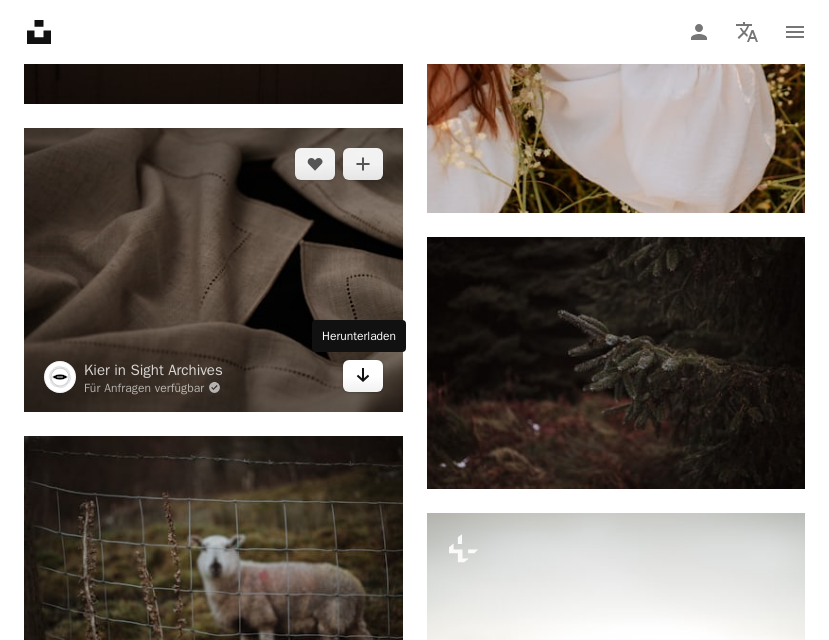 click on "Arrow pointing down" at bounding box center [363, 376] 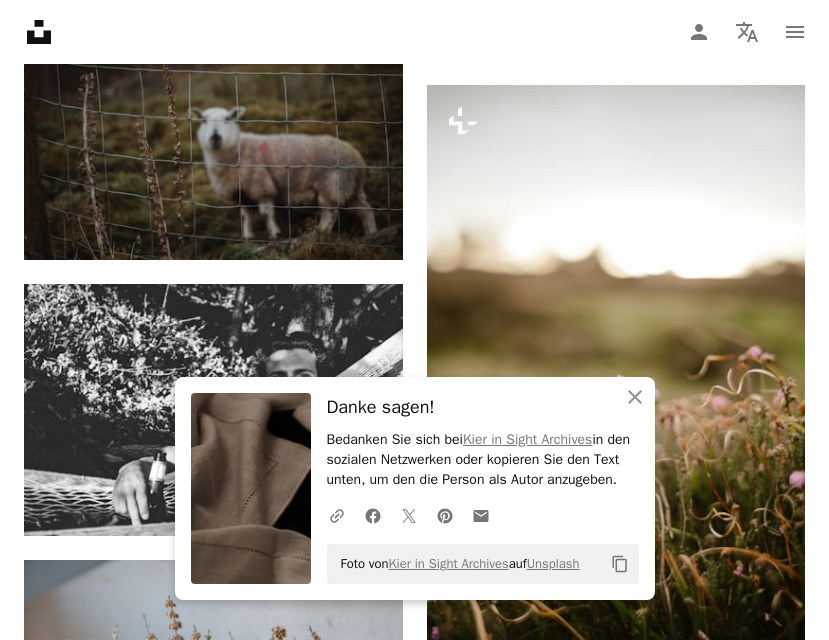 scroll, scrollTop: 8541, scrollLeft: 0, axis: vertical 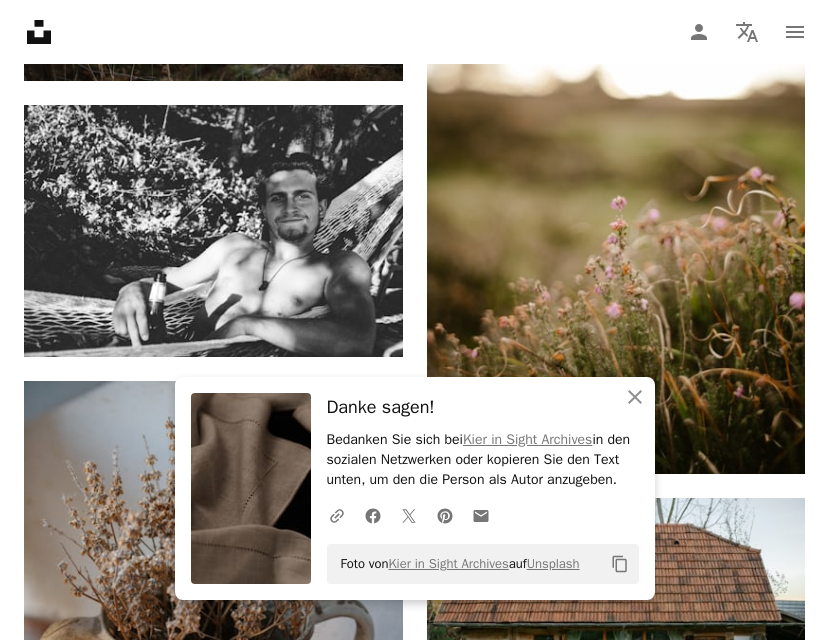 click on "Plus sign for Unsplash+ A heart A plus sign Polina Kuzovkova Für  Unsplash+ A lock Herunterladen A heart A plus sign Jovan Vasiljevic Für Anfragen verfügbar A checkmark inside of a circle Arrow pointing down Plus sign for Unsplash+ A heart A plus sign Mery Khachatryan Für  Unsplash+ A lock Herunterladen A heart A plus sign Jovan Vasiljevic Für Anfragen verfügbar A checkmark inside of a circle Arrow pointing down A heart A plus sign Uliana Kopanytsia Für Anfragen verfügbar A checkmark inside of a circle Arrow pointing down A heart A plus sign Helga Wigandt Für Anfragen verfügbar A checkmark inside of a circle Arrow pointing down Plus sign for Unsplash+ A heart A plus sign Getty Images Für  Unsplash+ A lock Herunterladen A heart A plus sign Maddi Bazzocco Für Anfragen verfügbar A checkmark inside of a circle Arrow pointing down Plus sign for Unsplash+ A heart A plus sign Kateryna Hliznitsova Für  Unsplash+ A lock Herunterladen A heart A plus sign Shashi Chaturvedula Arrow pointing down A heart" at bounding box center [414, -133] 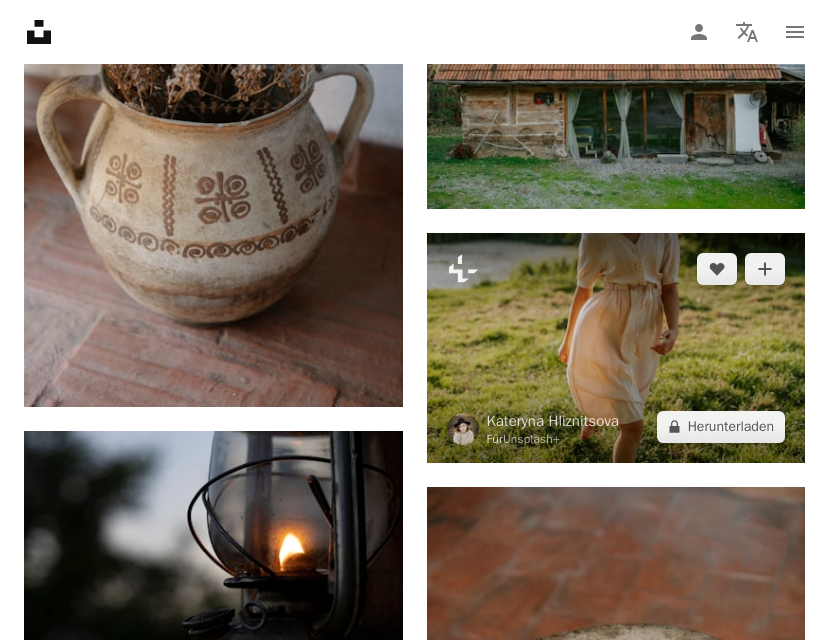 scroll, scrollTop: 9101, scrollLeft: 0, axis: vertical 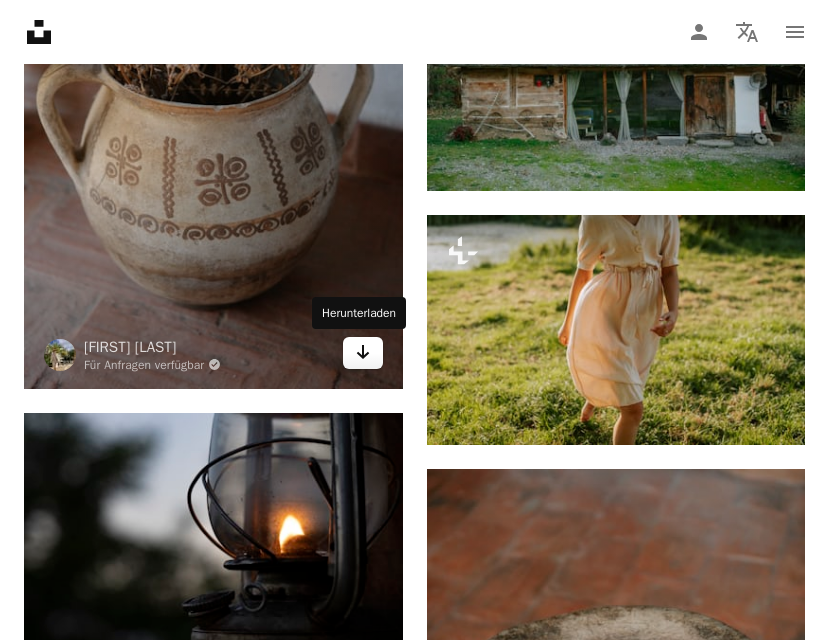 click on "Arrow pointing down" 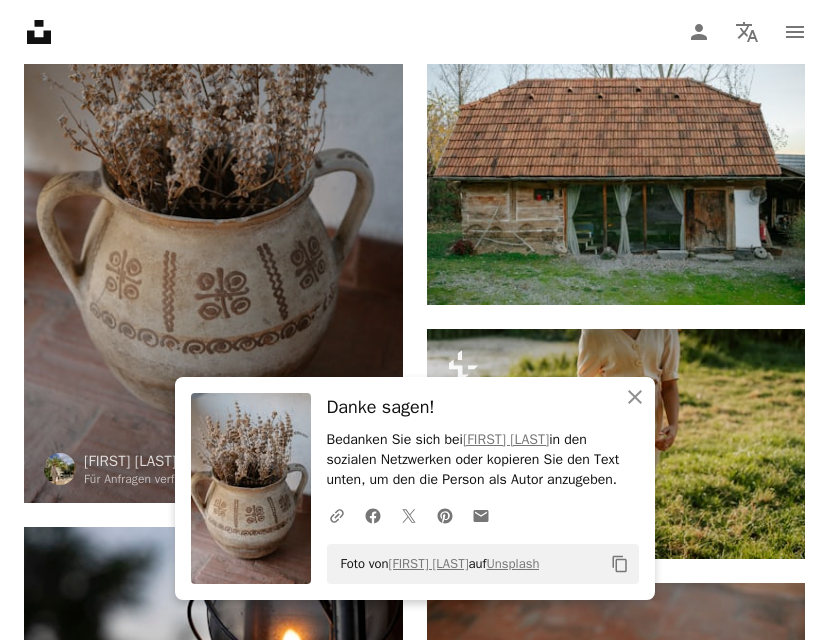 scroll, scrollTop: 8977, scrollLeft: 0, axis: vertical 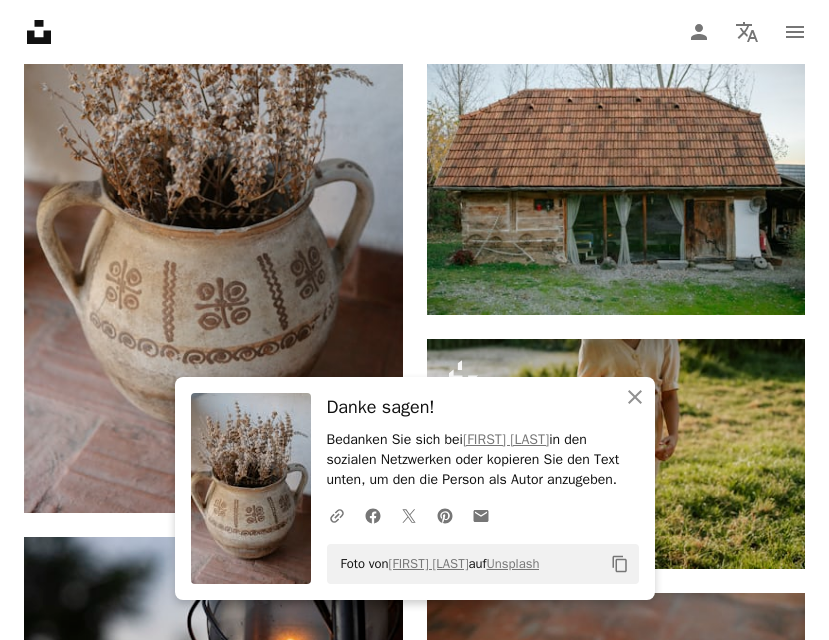 click on "Plus sign for Unsplash+ A heart A plus sign Polina Kuzovkova Für  Unsplash+ A lock Herunterladen A heart A plus sign Jovan Vasiljevic Für Anfragen verfügbar A checkmark inside of a circle Arrow pointing down Plus sign for Unsplash+ A heart A plus sign Mery Khachatryan Für  Unsplash+ A lock Herunterladen A heart A plus sign Jovan Vasiljevic Für Anfragen verfügbar A checkmark inside of a circle Arrow pointing down A heart A plus sign Uliana Kopanytsia Für Anfragen verfügbar A checkmark inside of a circle Arrow pointing down A heart A plus sign Helga Wigandt Für Anfragen verfügbar A checkmark inside of a circle Arrow pointing down Plus sign for Unsplash+ A heart A plus sign Getty Images Für  Unsplash+ A lock Herunterladen A heart A plus sign Maddi Bazzocco Für Anfragen verfügbar A checkmark inside of a circle Arrow pointing down Plus sign for Unsplash+ A heart A plus sign Kateryna Hliznitsova Für  Unsplash+ A lock Herunterladen A heart A plus sign Shashi Chaturvedula Arrow pointing down A heart" at bounding box center (414, -569) 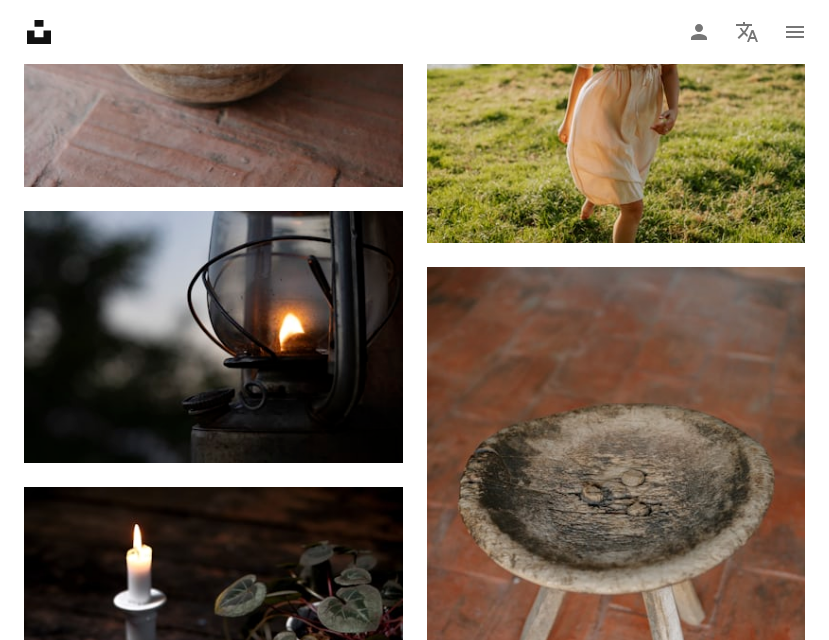 scroll, scrollTop: 9289, scrollLeft: 0, axis: vertical 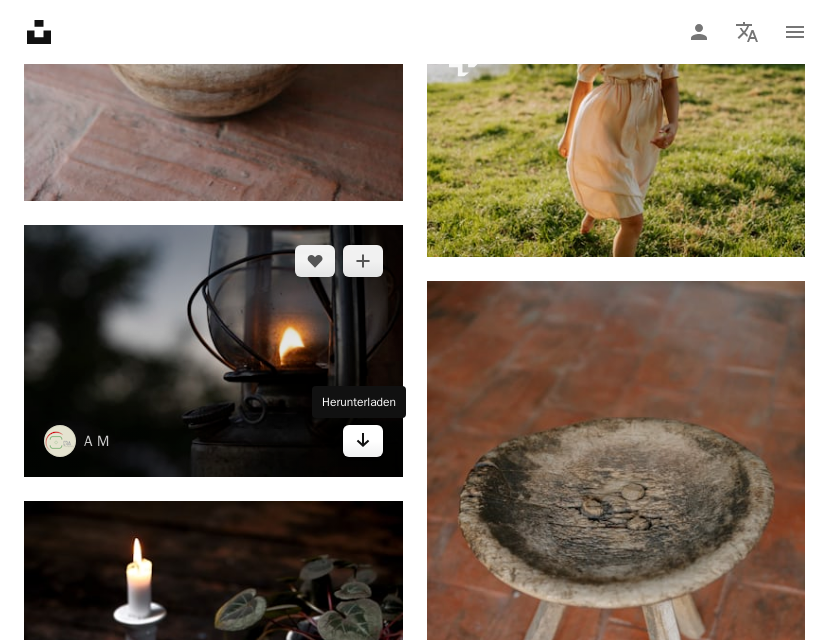click 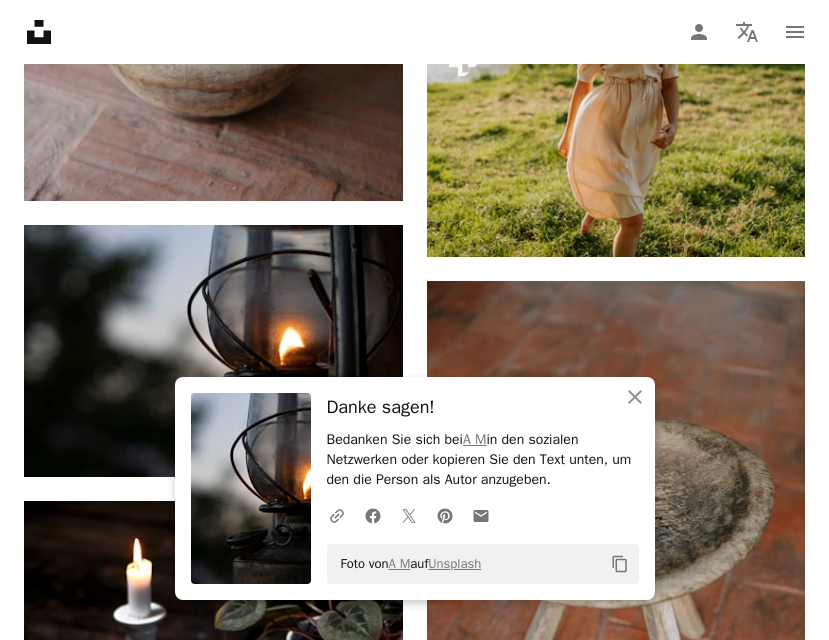 click on "Plus sign for Unsplash+ A heart A plus sign Polina Kuzovkova Für  Unsplash+ A lock Herunterladen A heart A plus sign Jovan Vasiljevic Für Anfragen verfügbar A checkmark inside of a circle Arrow pointing down Plus sign for Unsplash+ A heart A plus sign Mery Khachatryan Für  Unsplash+ A lock Herunterladen A heart A plus sign Jovan Vasiljevic Für Anfragen verfügbar A checkmark inside of a circle Arrow pointing down A heart A plus sign Uliana Kopanytsia Für Anfragen verfügbar A checkmark inside of a circle Arrow pointing down A heart A plus sign Helga Wigandt Für Anfragen verfügbar A checkmark inside of a circle Arrow pointing down Plus sign for Unsplash+ A heart A plus sign Getty Images Für  Unsplash+ A lock Herunterladen A heart A plus sign Maddi Bazzocco Für Anfragen verfügbar A checkmark inside of a circle Arrow pointing down Plus sign for Unsplash+ A heart A plus sign Kateryna Hliznitsova Für  Unsplash+ A lock Herunterladen A heart A plus sign Shashi Chaturvedula Arrow pointing down A heart" at bounding box center (414, -881) 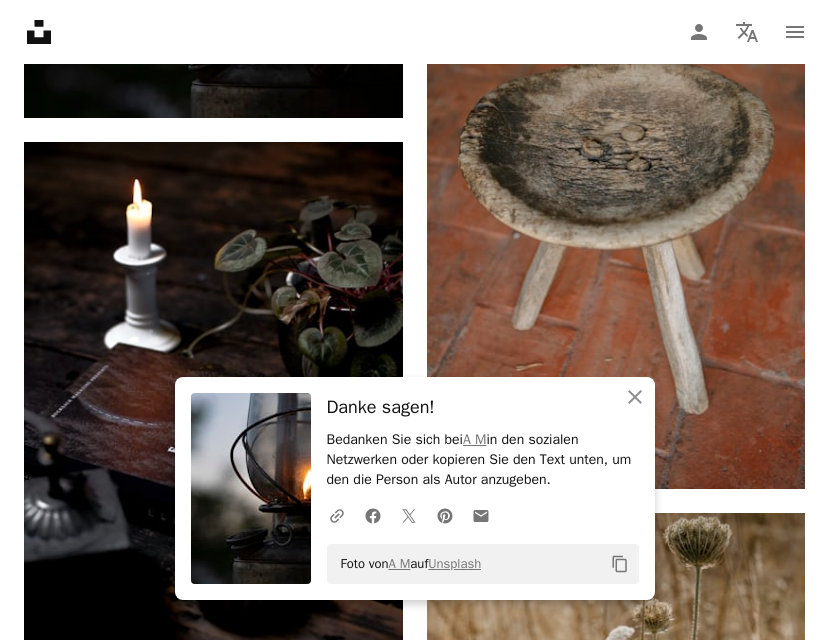 scroll, scrollTop: 9636, scrollLeft: 0, axis: vertical 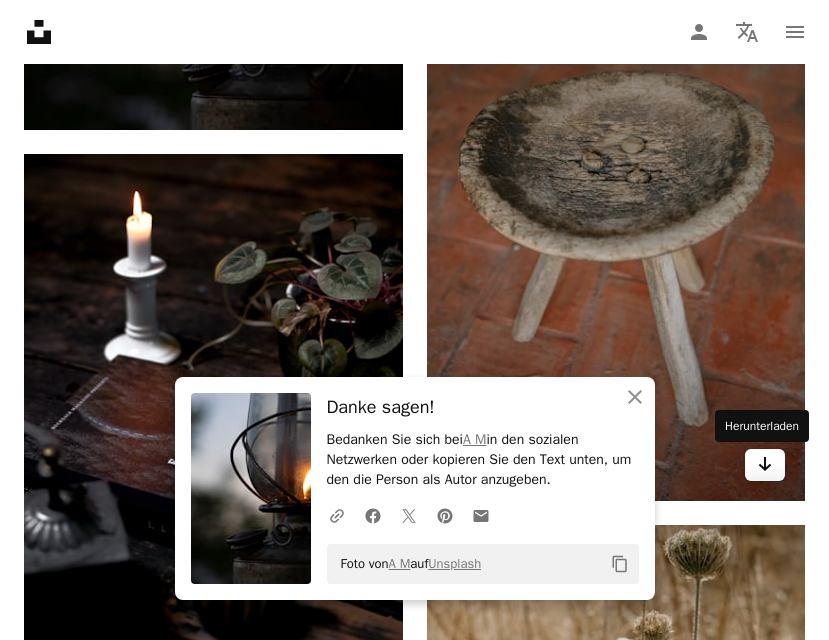 click on "Arrow pointing down" at bounding box center (765, 465) 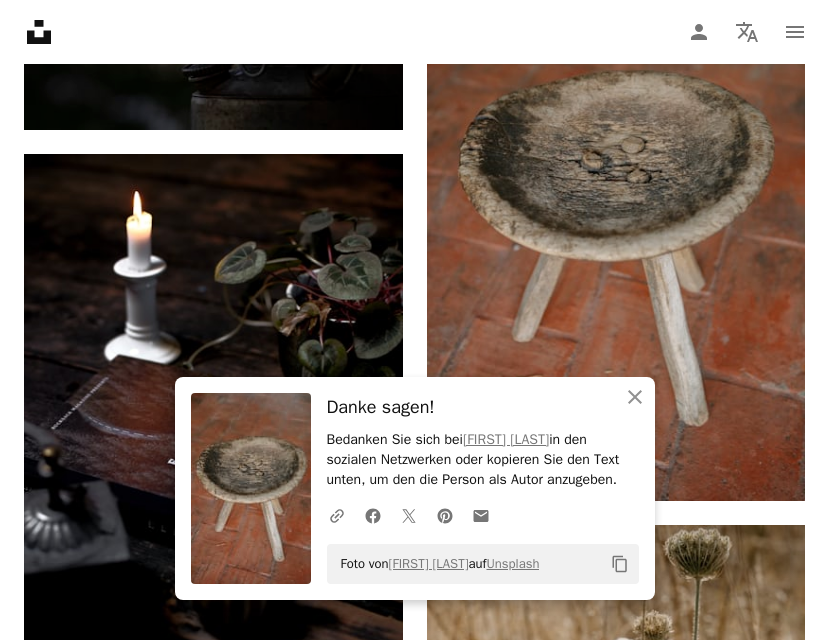 click on "Plus sign for Unsplash+ A heart A plus sign Polina Kuzovkova Für  Unsplash+ A lock Herunterladen A heart A plus sign Jovan Vasiljevic Für Anfragen verfügbar A checkmark inside of a circle Arrow pointing down Plus sign for Unsplash+ A heart A plus sign Mery Khachatryan Für  Unsplash+ A lock Herunterladen A heart A plus sign Jovan Vasiljevic Für Anfragen verfügbar A checkmark inside of a circle Arrow pointing down A heart A plus sign Uliana Kopanytsia Für Anfragen verfügbar A checkmark inside of a circle Arrow pointing down A heart A plus sign Helga Wigandt Für Anfragen verfügbar A checkmark inside of a circle Arrow pointing down Plus sign for Unsplash+ A heart A plus sign Getty Images Für  Unsplash+ A lock Herunterladen A heart A plus sign Maddi Bazzocco Für Anfragen verfügbar A checkmark inside of a circle Arrow pointing down Plus sign for Unsplash+ A heart A plus sign Kateryna Hliznitsova Für  Unsplash+ A lock Herunterladen A heart A plus sign Shashi Chaturvedula Arrow pointing down A heart" at bounding box center [414, -1227] 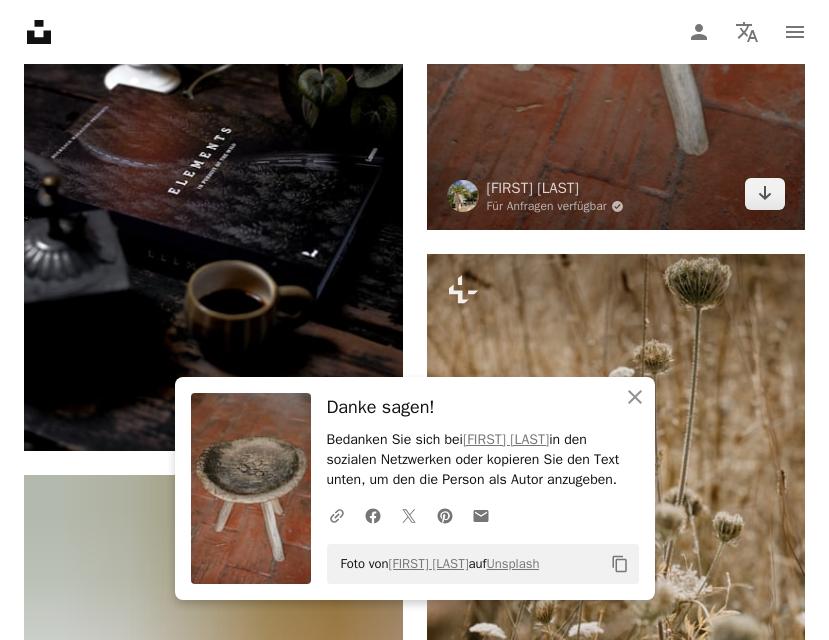 scroll, scrollTop: 9976, scrollLeft: 0, axis: vertical 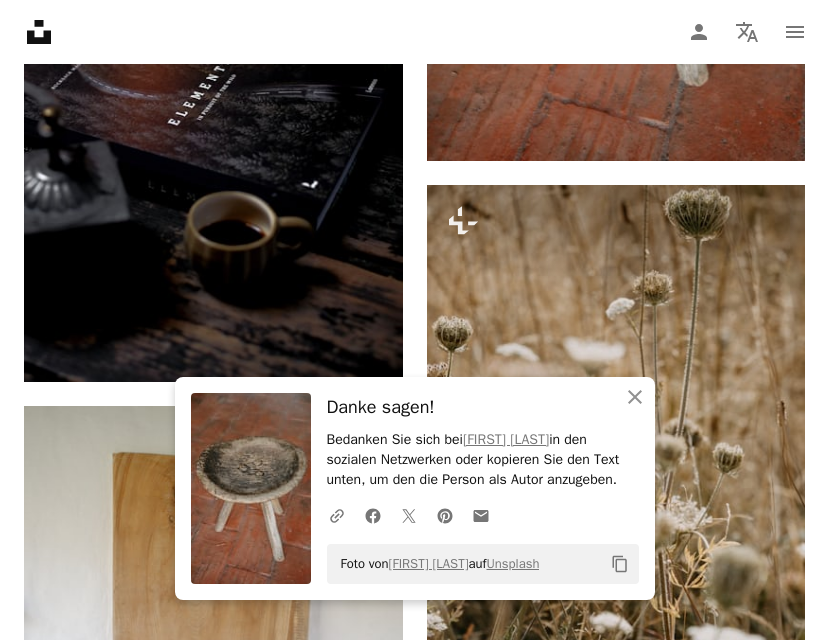 click on "Plus sign for Unsplash+ A heart A plus sign Polina Kuzovkova Für  Unsplash+ A lock Herunterladen A heart A plus sign Jovan Vasiljevic Für Anfragen verfügbar A checkmark inside of a circle Arrow pointing down Plus sign for Unsplash+ A heart A plus sign Mery Khachatryan Für  Unsplash+ A lock Herunterladen A heart A plus sign Jovan Vasiljevic Für Anfragen verfügbar A checkmark inside of a circle Arrow pointing down A heart A plus sign Uliana Kopanytsia Für Anfragen verfügbar A checkmark inside of a circle Arrow pointing down A heart A plus sign Helga Wigandt Für Anfragen verfügbar A checkmark inside of a circle Arrow pointing down Plus sign for Unsplash+ A heart A plus sign Getty Images Für  Unsplash+ A lock Herunterladen A heart A plus sign Maddi Bazzocco Für Anfragen verfügbar A checkmark inside of a circle Arrow pointing down Plus sign for Unsplash+ A heart A plus sign Kateryna Hliznitsova Für  Unsplash+ A lock Herunterladen A heart A plus sign Shashi Chaturvedula Arrow pointing down A heart" at bounding box center [414, -1567] 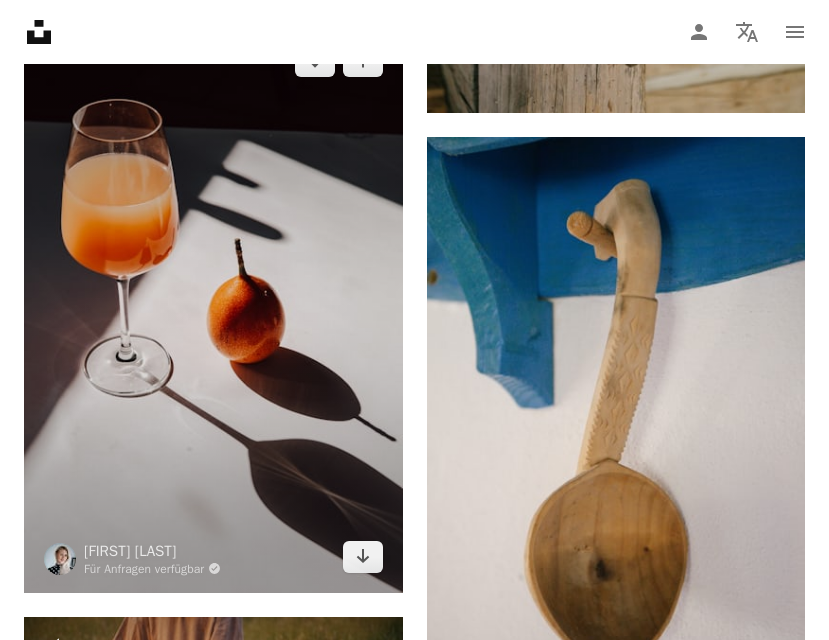 scroll, scrollTop: 11809, scrollLeft: 0, axis: vertical 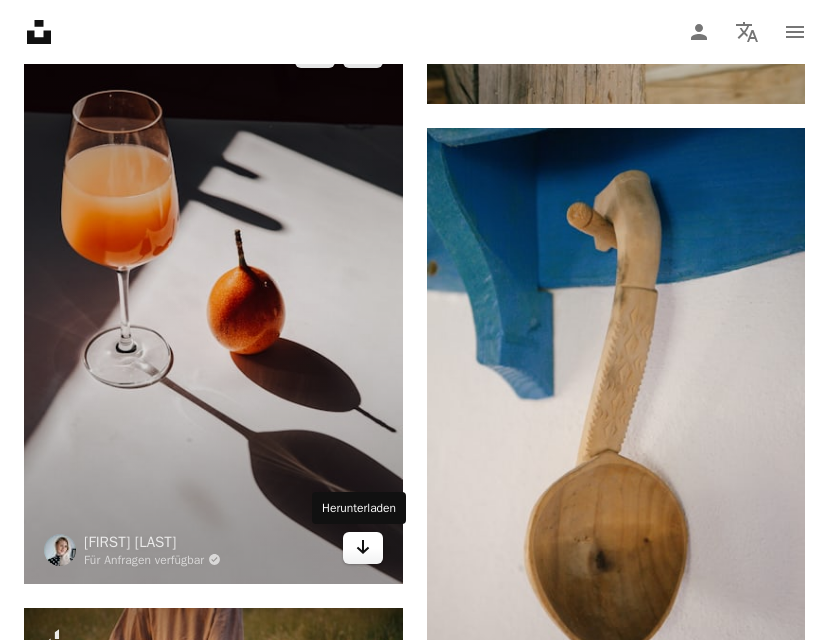click on "Arrow pointing down" 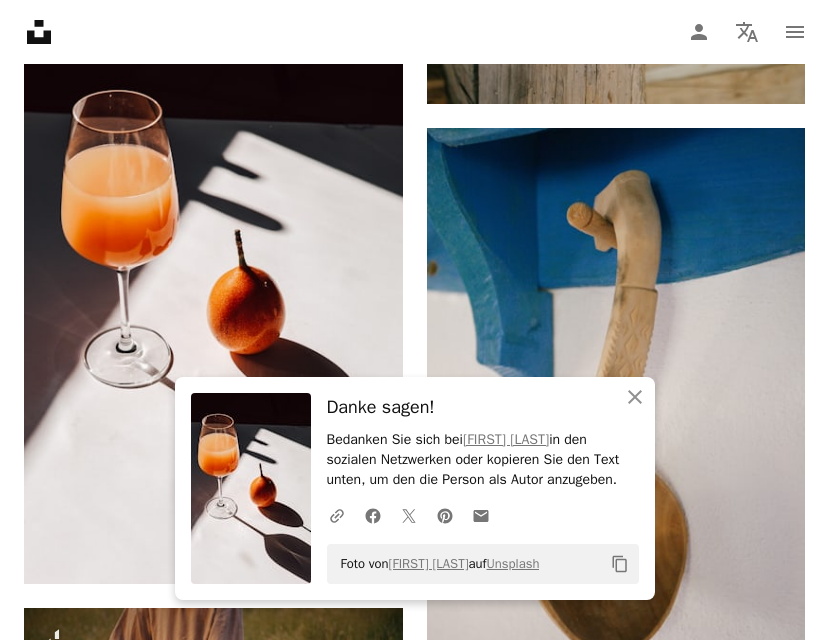 click on "Plus sign for Unsplash+ A heart A plus sign Polina Kuzovkova Für  Unsplash+ A lock Herunterladen A heart A plus sign Jovan Vasiljevic Für Anfragen verfügbar A checkmark inside of a circle Arrow pointing down Plus sign for Unsplash+ A heart A plus sign Mery Khachatryan Für  Unsplash+ A lock Herunterladen A heart A plus sign Jovan Vasiljevic Für Anfragen verfügbar A checkmark inside of a circle Arrow pointing down A heart A plus sign Uliana Kopanytsia Für Anfragen verfügbar A checkmark inside of a circle Arrow pointing down A heart A plus sign Helga Wigandt Für Anfragen verfügbar A checkmark inside of a circle Arrow pointing down Plus sign for Unsplash+ A heart A plus sign Getty Images Für  Unsplash+ A lock Herunterladen A heart A plus sign Maddi Bazzocco Für Anfragen verfügbar A checkmark inside of a circle Arrow pointing down Plus sign for Unsplash+ A heart A plus sign Kateryna Hliznitsova Für  Unsplash+ A lock Herunterladen A heart A plus sign Shashi Chaturvedula Arrow pointing down A heart" at bounding box center (414, -3400) 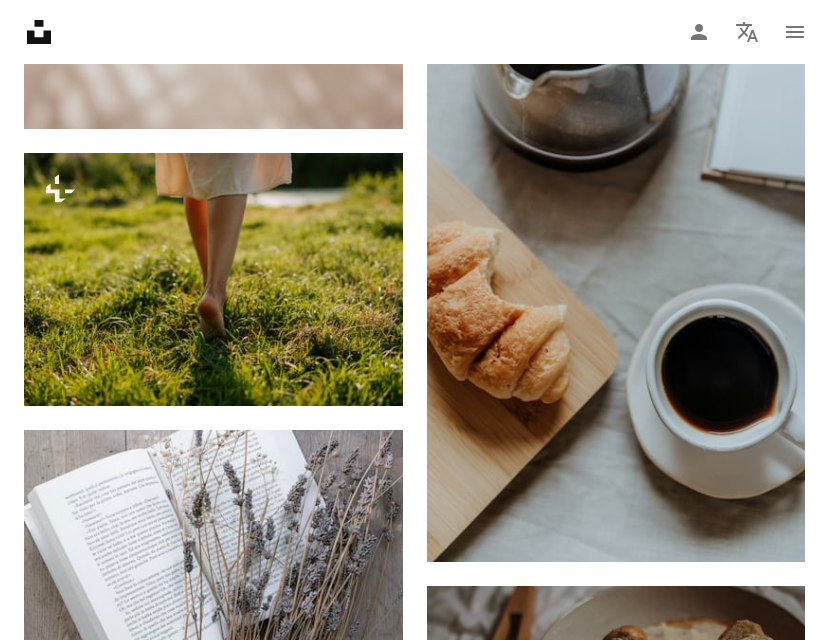 scroll, scrollTop: 17492, scrollLeft: 0, axis: vertical 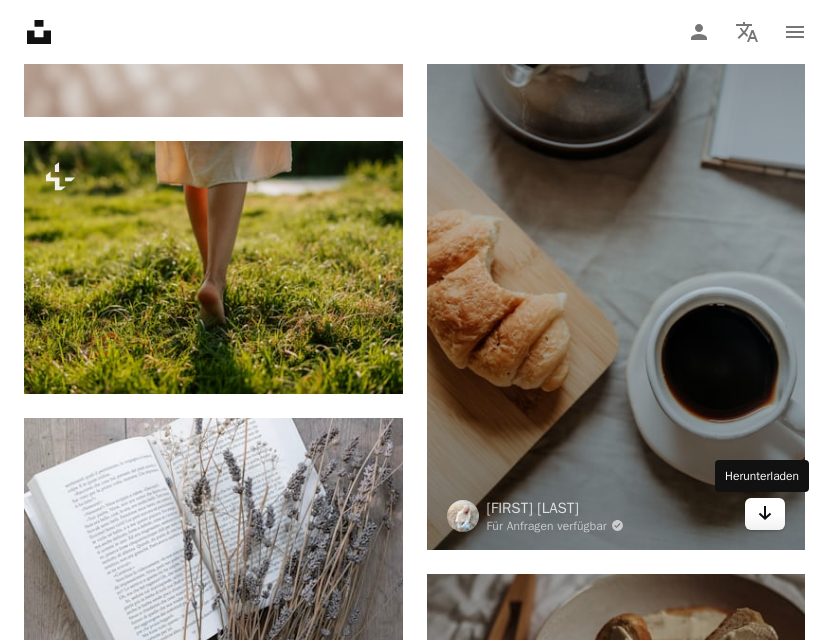 click on "Arrow pointing down" 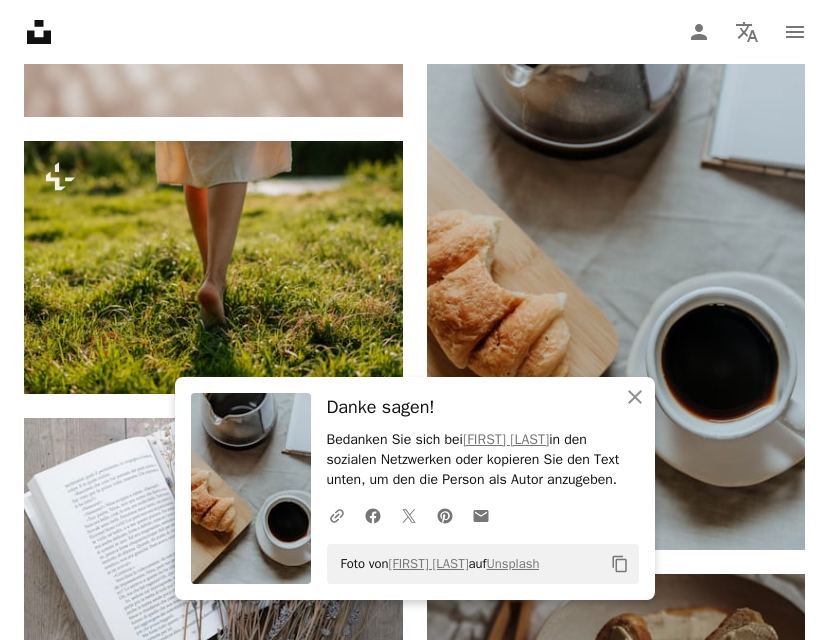 click on "Plus sign for Unsplash+ A heart A plus sign Polina Kuzovkova Für  Unsplash+ A lock Herunterladen A heart A plus sign Jovan Vasiljevic Für Anfragen verfügbar A checkmark inside of a circle Arrow pointing down Plus sign for Unsplash+ A heart A plus sign Mery Khachatryan Für  Unsplash+ A lock Herunterladen A heart A plus sign Jovan Vasiljevic Für Anfragen verfügbar A checkmark inside of a circle Arrow pointing down A heart A plus sign Uliana Kopanytsia Für Anfragen verfügbar A checkmark inside of a circle Arrow pointing down A heart A plus sign Helga Wigandt Für Anfragen verfügbar A checkmark inside of a circle Arrow pointing down Plus sign for Unsplash+ A heart A plus sign Getty Images Für  Unsplash+ A lock Herunterladen A heart A plus sign Maddi Bazzocco Für Anfragen verfügbar A checkmark inside of a circle Arrow pointing down Plus sign for Unsplash+ A heart A plus sign Kateryna Hliznitsova Für  Unsplash+ A lock Herunterladen A heart A plus sign Shashi Chaturvedula Arrow pointing down A heart" at bounding box center [414, -7077] 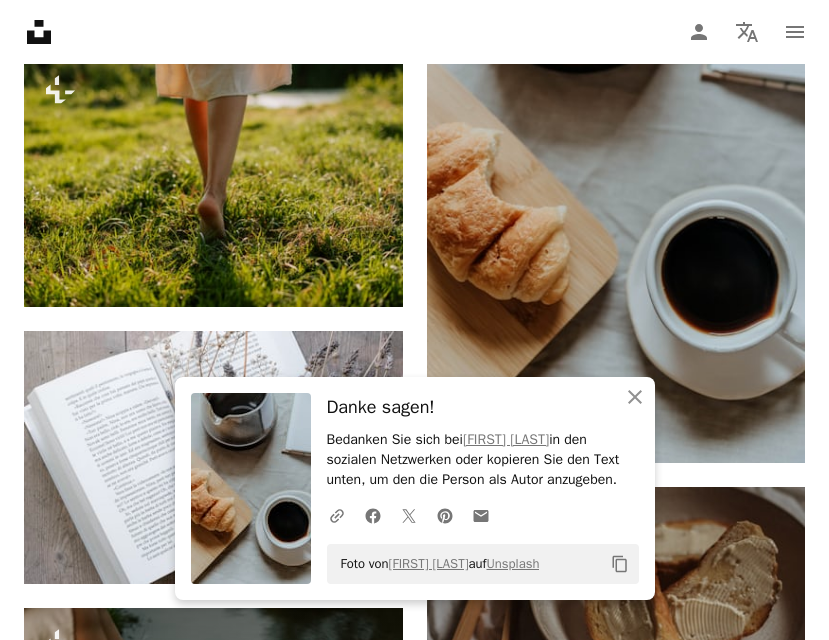 scroll, scrollTop: 17859, scrollLeft: 0, axis: vertical 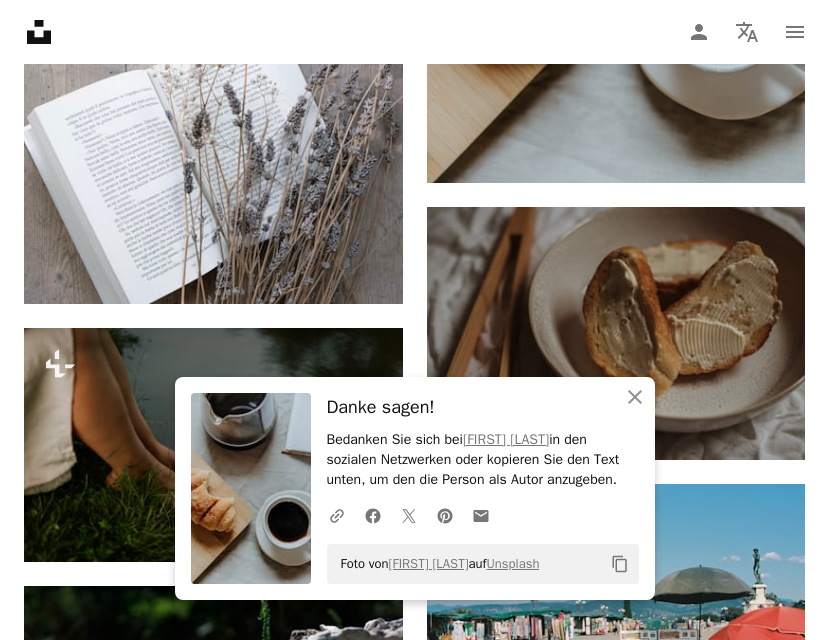 click on "Plus sign for Unsplash+ A heart A plus sign Polina Kuzovkova Für  Unsplash+ A lock Herunterladen A heart A plus sign Jovan Vasiljevic Für Anfragen verfügbar A checkmark inside of a circle Arrow pointing down Plus sign for Unsplash+ A heart A plus sign Mery Khachatryan Für  Unsplash+ A lock Herunterladen A heart A plus sign Jovan Vasiljevic Für Anfragen verfügbar A checkmark inside of a circle Arrow pointing down A heart A plus sign Uliana Kopanytsia Für Anfragen verfügbar A checkmark inside of a circle Arrow pointing down A heart A plus sign Helga Wigandt Für Anfragen verfügbar A checkmark inside of a circle Arrow pointing down Plus sign for Unsplash+ A heart A plus sign Getty Images Für  Unsplash+ A lock Herunterladen A heart A plus sign Maddi Bazzocco Für Anfragen verfügbar A checkmark inside of a circle Arrow pointing down Plus sign for Unsplash+ A heart A plus sign Kateryna Hliznitsova Für  Unsplash+ A lock Herunterladen A heart A plus sign Shashi Chaturvedula Arrow pointing down A heart" at bounding box center (414, -5169) 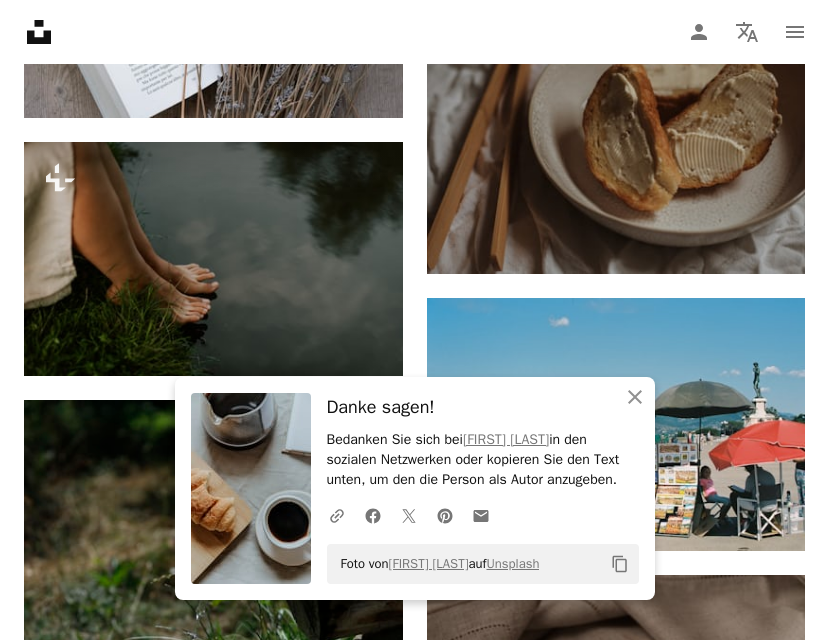 scroll, scrollTop: 18058, scrollLeft: 0, axis: vertical 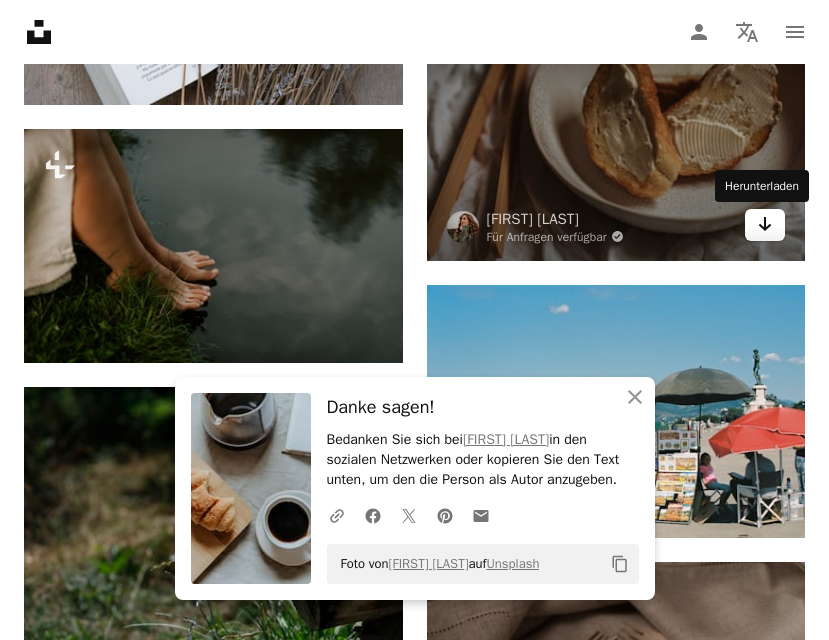 click on "Arrow pointing down" 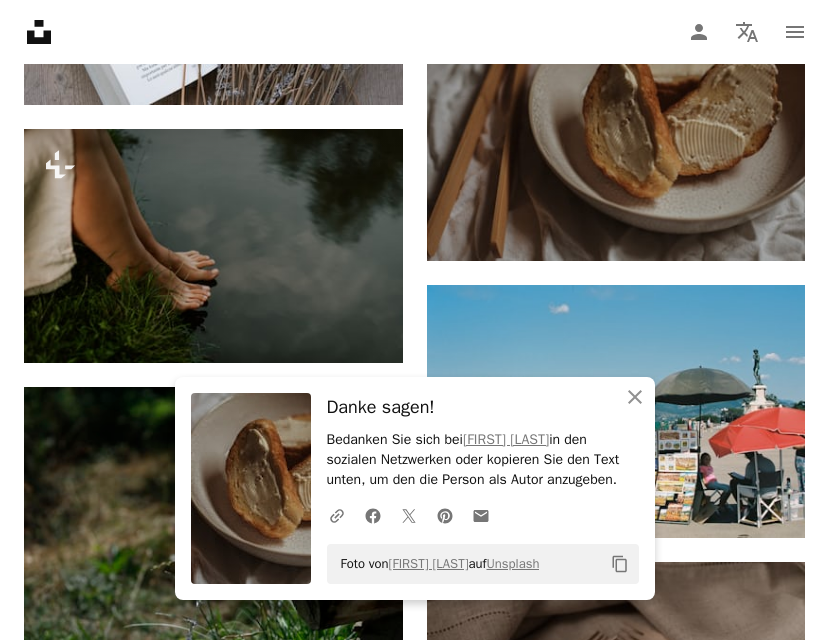 click on "Plus sign for Unsplash+ A heart A plus sign Polina Kuzovkova Für  Unsplash+ A lock Herunterladen A heart A plus sign Jovan Vasiljevic Für Anfragen verfügbar A checkmark inside of a circle Arrow pointing down Plus sign for Unsplash+ A heart A plus sign Mery Khachatryan Für  Unsplash+ A lock Herunterladen A heart A plus sign Jovan Vasiljevic Für Anfragen verfügbar A checkmark inside of a circle Arrow pointing down A heart A plus sign Uliana Kopanytsia Für Anfragen verfügbar A checkmark inside of a circle Arrow pointing down A heart A plus sign Helga Wigandt Für Anfragen verfügbar A checkmark inside of a circle Arrow pointing down Plus sign for Unsplash+ A heart A plus sign Getty Images Für  Unsplash+ A lock Herunterladen A heart A plus sign Maddi Bazzocco Für Anfragen verfügbar A checkmark inside of a circle Arrow pointing down Plus sign for Unsplash+ A heart A plus sign Kateryna Hliznitsova Für  Unsplash+ A lock Herunterladen A heart A plus sign Shashi Chaturvedula Arrow pointing down A heart" at bounding box center [414, -5367] 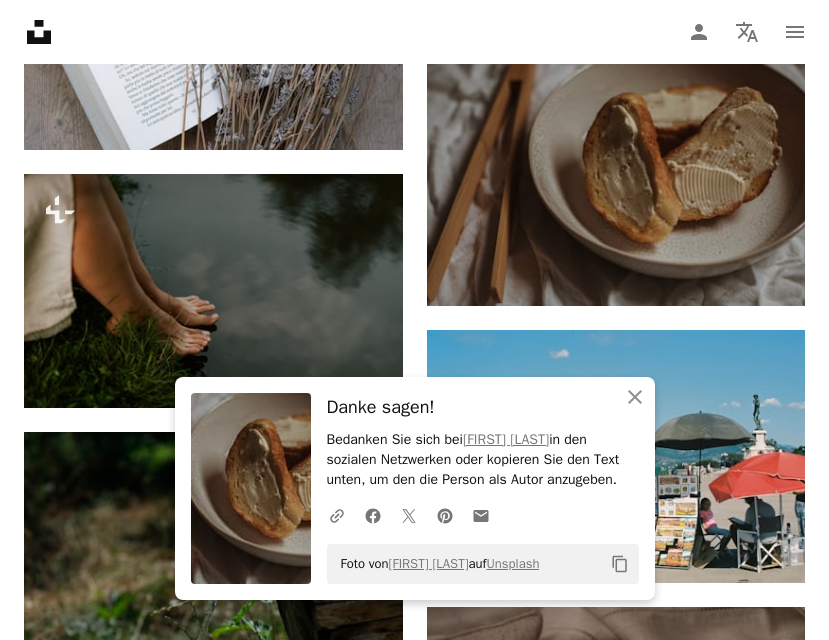 scroll, scrollTop: 18006, scrollLeft: 0, axis: vertical 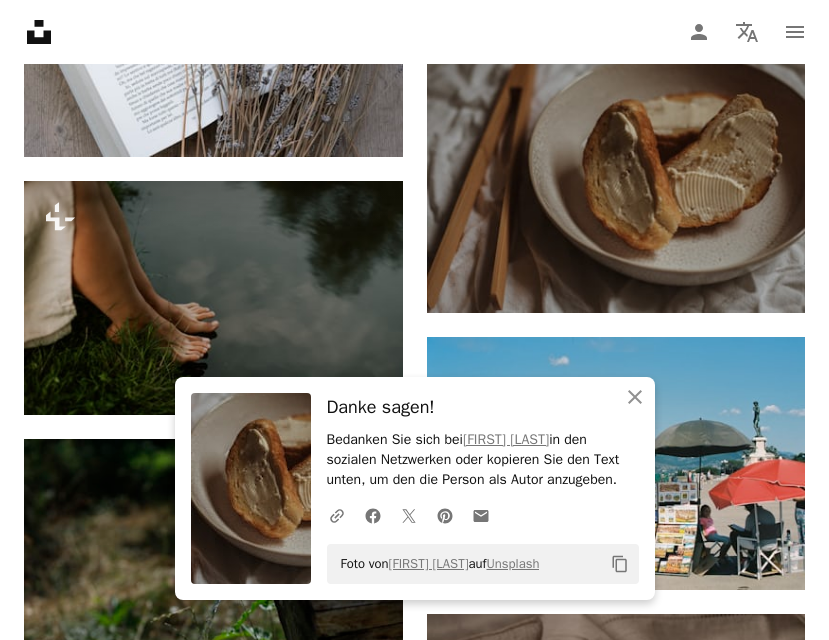 click on "Plus sign for Unsplash+ A heart A plus sign Polina Kuzovkova Für  Unsplash+ A lock Herunterladen A heart A plus sign Jovan Vasiljevic Für Anfragen verfügbar A checkmark inside of a circle Arrow pointing down Plus sign for Unsplash+ A heart A plus sign Mery Khachatryan Für  Unsplash+ A lock Herunterladen A heart A plus sign Jovan Vasiljevic Für Anfragen verfügbar A checkmark inside of a circle Arrow pointing down A heart A plus sign Uliana Kopanytsia Für Anfragen verfügbar A checkmark inside of a circle Arrow pointing down A heart A plus sign Helga Wigandt Für Anfragen verfügbar A checkmark inside of a circle Arrow pointing down Plus sign for Unsplash+ A heart A plus sign Getty Images Für  Unsplash+ A lock Herunterladen A heart A plus sign Maddi Bazzocco Für Anfragen verfügbar A checkmark inside of a circle Arrow pointing down Plus sign for Unsplash+ A heart A plus sign Kateryna Hliznitsova Für  Unsplash+ A lock Herunterladen A heart A plus sign Shashi Chaturvedula Arrow pointing down A heart" at bounding box center (414, -5315) 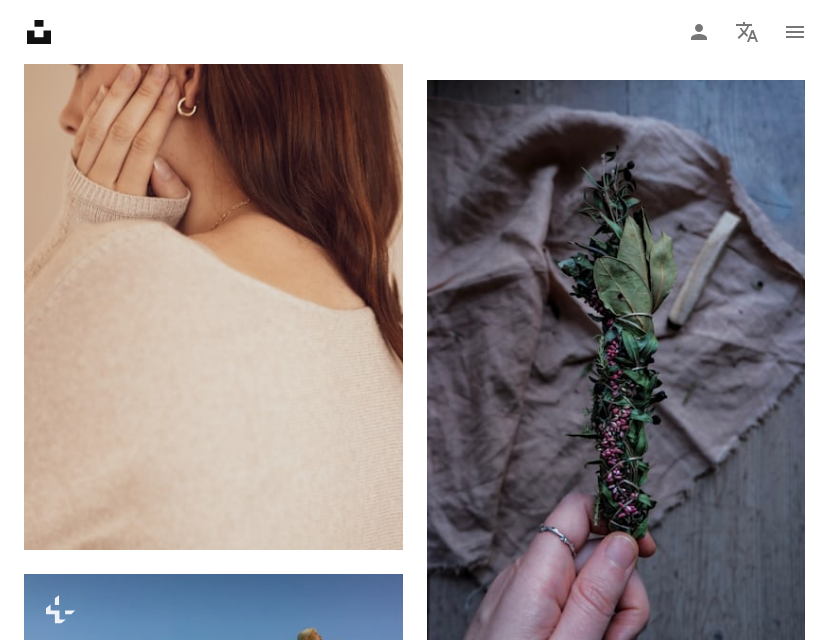 scroll, scrollTop: 24239, scrollLeft: 0, axis: vertical 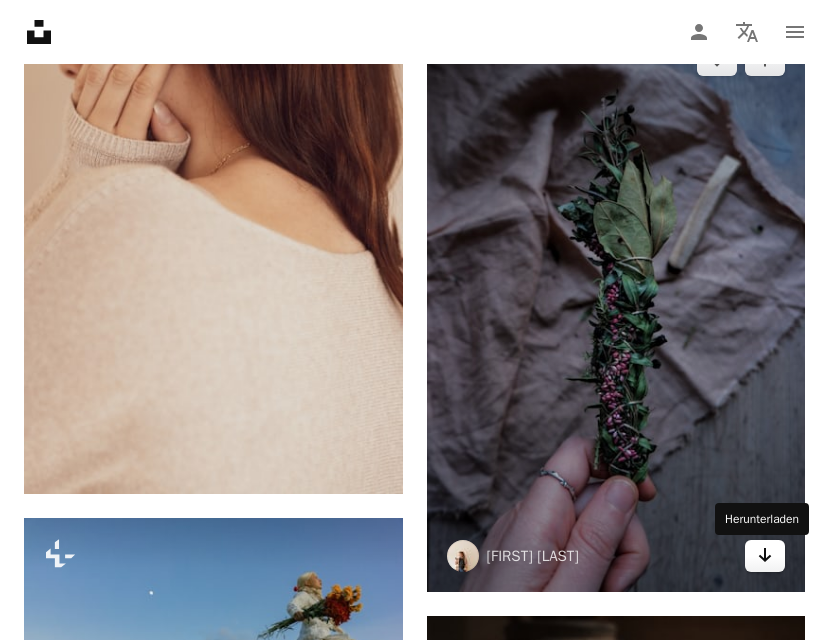 click on "Arrow pointing down" 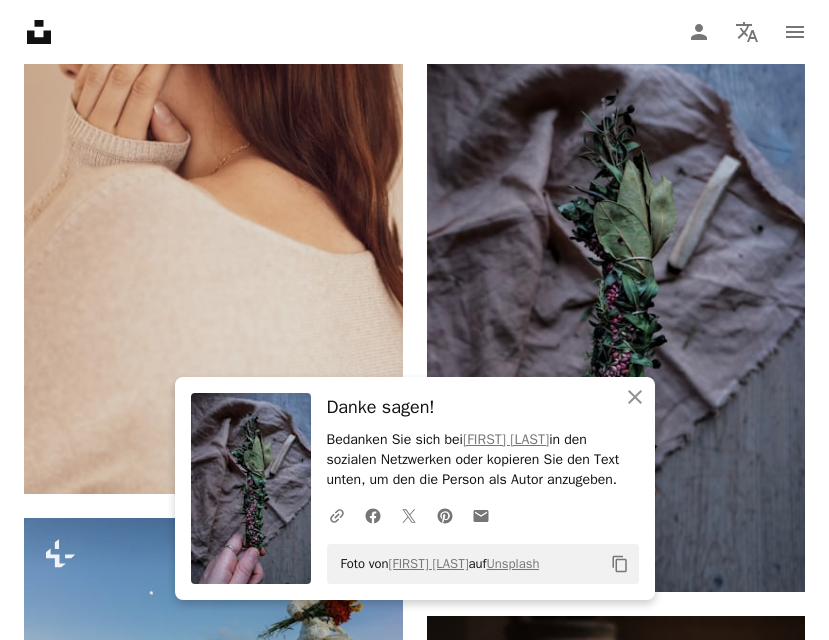 click on "Plus sign for Unsplash+ A heart A plus sign Polina Kuzovkova Für  Unsplash+ A lock Herunterladen A heart A plus sign Jovan Vasiljevic Für Anfragen verfügbar A checkmark inside of a circle Arrow pointing down Plus sign for Unsplash+ A heart A plus sign Mery Khachatryan Für  Unsplash+ A lock Herunterladen A heart A plus sign Jovan Vasiljevic Für Anfragen verfügbar A checkmark inside of a circle Arrow pointing down A heart A plus sign Uliana Kopanytsia Für Anfragen verfügbar A checkmark inside of a circle Arrow pointing down A heart A plus sign Helga Wigandt Für Anfragen verfügbar A checkmark inside of a circle Arrow pointing down Plus sign for Unsplash+ A heart A plus sign Getty Images Für  Unsplash+ A lock Herunterladen A heart A plus sign Maddi Bazzocco Für Anfragen verfügbar A checkmark inside of a circle Arrow pointing down Plus sign for Unsplash+ A heart A plus sign Kateryna Hliznitsova Für  Unsplash+ A lock Herunterladen A heart A plus sign Shashi Chaturvedula Arrow pointing down A heart" at bounding box center (414, -9626) 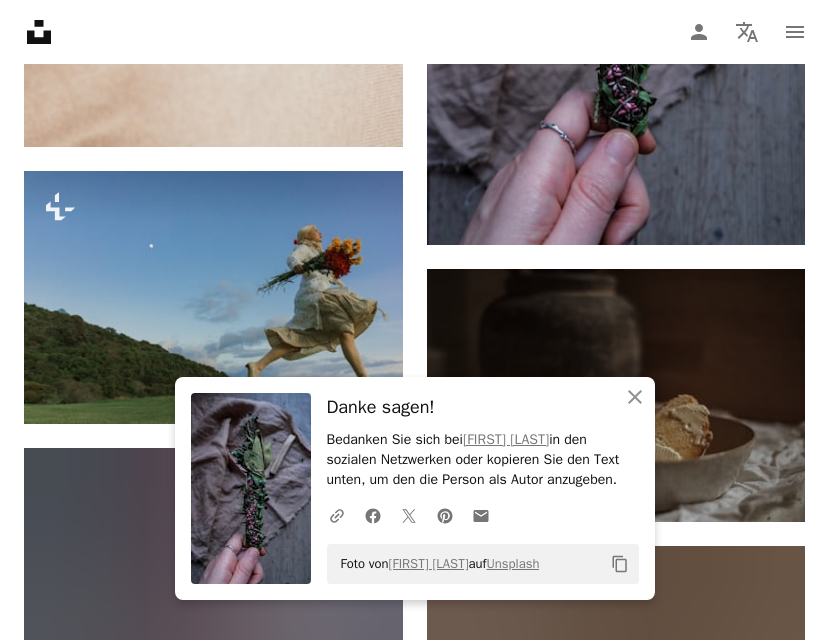 scroll, scrollTop: 24587, scrollLeft: 0, axis: vertical 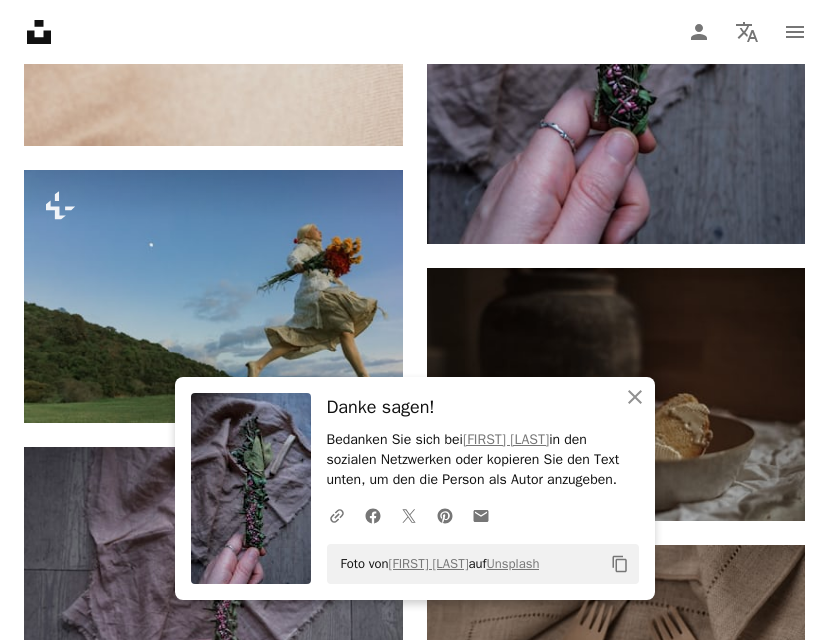 click on "Plus sign for Unsplash+ A heart A plus sign Polina Kuzovkova Für  Unsplash+ A lock Herunterladen A heart A plus sign Jovan Vasiljevic Für Anfragen verfügbar A checkmark inside of a circle Arrow pointing down Plus sign for Unsplash+ A heart A plus sign Mery Khachatryan Für  Unsplash+ A lock Herunterladen A heart A plus sign Jovan Vasiljevic Für Anfragen verfügbar A checkmark inside of a circle Arrow pointing down A heart A plus sign Uliana Kopanytsia Für Anfragen verfügbar A checkmark inside of a circle Arrow pointing down A heart A plus sign Helga Wigandt Für Anfragen verfügbar A checkmark inside of a circle Arrow pointing down Plus sign for Unsplash+ A heart A plus sign Getty Images Für  Unsplash+ A lock Herunterladen A heart A plus sign Maddi Bazzocco Für Anfragen verfügbar A checkmark inside of a circle Arrow pointing down Plus sign for Unsplash+ A heart A plus sign Kateryna Hliznitsova Für  Unsplash+ A lock Herunterladen A heart A plus sign Shashi Chaturvedula Arrow pointing down A heart" at bounding box center [414, -9974] 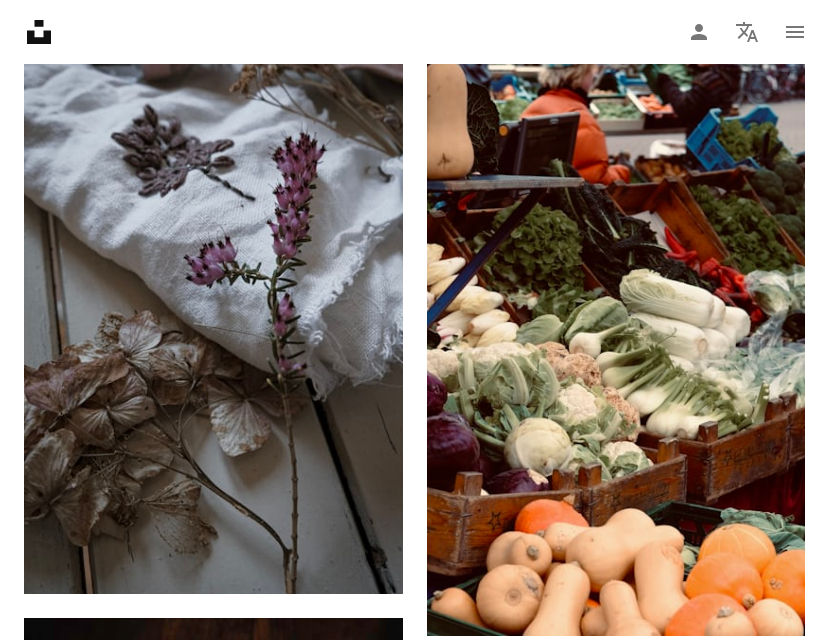 scroll, scrollTop: 27452, scrollLeft: 0, axis: vertical 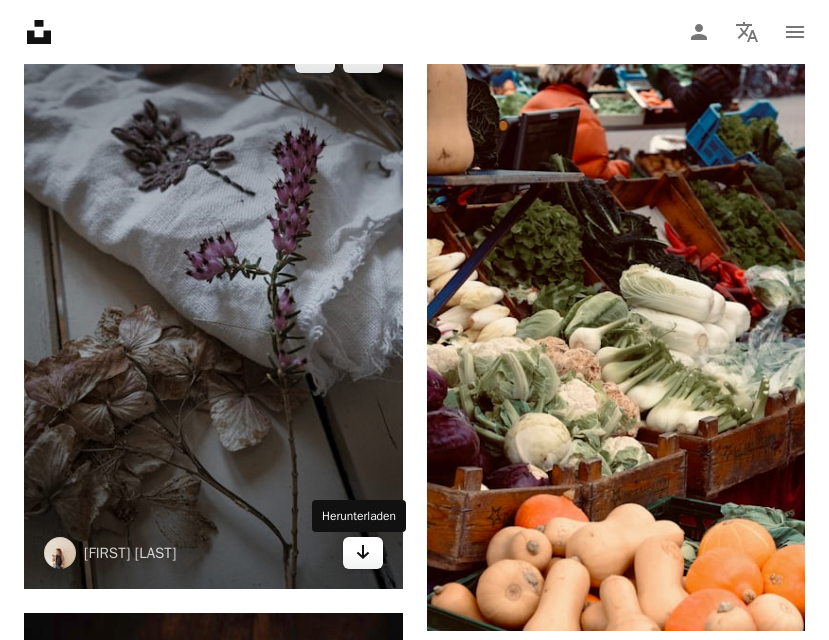 click 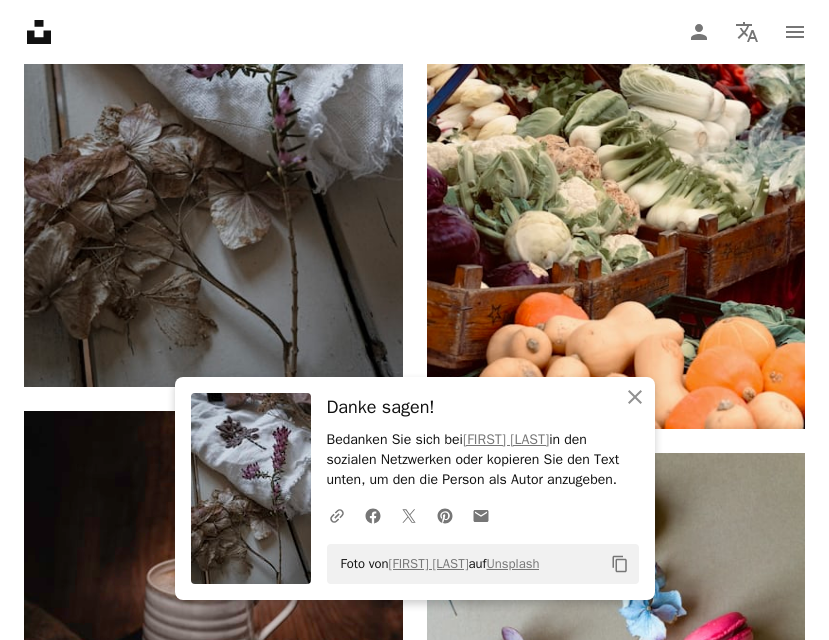 scroll, scrollTop: 27547, scrollLeft: 0, axis: vertical 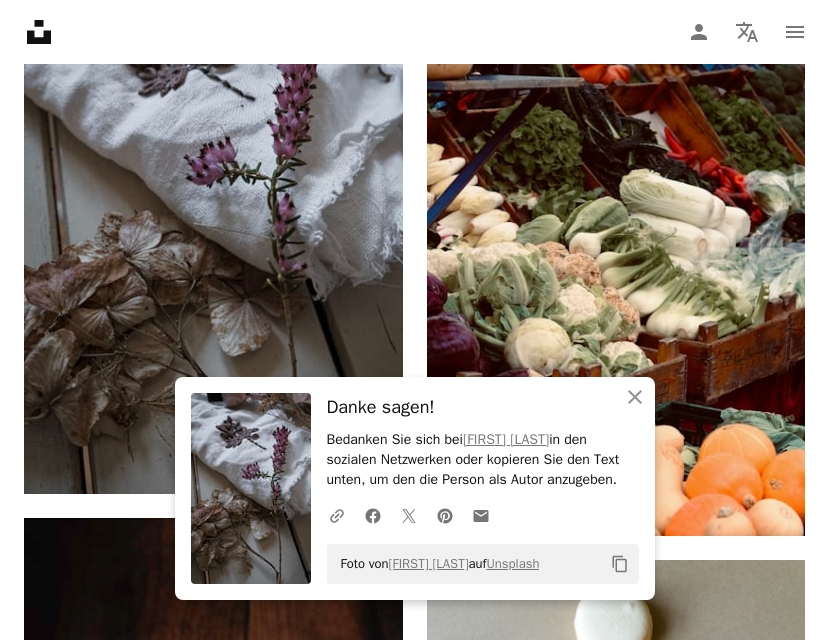 click on "Plus sign for Unsplash+ A heart A plus sign Polina Kuzovkova Für  Unsplash+ A lock Herunterladen A heart A plus sign Jovan Vasiljevic Für Anfragen verfügbar A checkmark inside of a circle Arrow pointing down Plus sign for Unsplash+ A heart A plus sign Mery Khachatryan Für  Unsplash+ A lock Herunterladen A heart A plus sign Jovan Vasiljevic Für Anfragen verfügbar A checkmark inside of a circle Arrow pointing down A heart A plus sign Uliana Kopanytsia Für Anfragen verfügbar A checkmark inside of a circle Arrow pointing down A heart A plus sign Helga Wigandt Für Anfragen verfügbar A checkmark inside of a circle Arrow pointing down Plus sign for Unsplash+ A heart A plus sign Getty Images Für  Unsplash+ A lock Herunterladen A heart A plus sign Maddi Bazzocco Für Anfragen verfügbar A checkmark inside of a circle Arrow pointing down Plus sign for Unsplash+ A heart A plus sign Kateryna Hliznitsova Für  Unsplash+ A lock Herunterladen A heart A plus sign Shashi Chaturvedula Arrow pointing down A heart" at bounding box center (414, -10126) 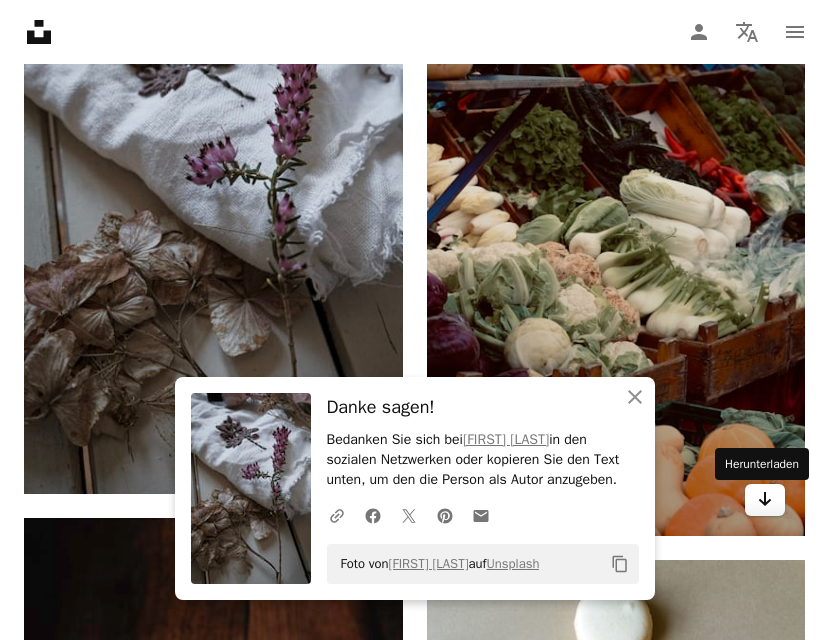 click on "Arrow pointing down" 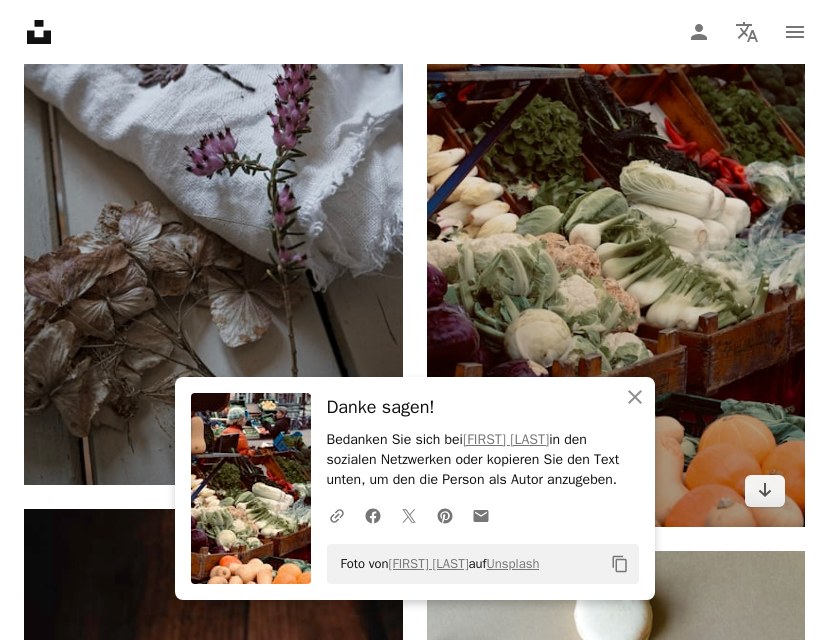 scroll, scrollTop: 27583, scrollLeft: 0, axis: vertical 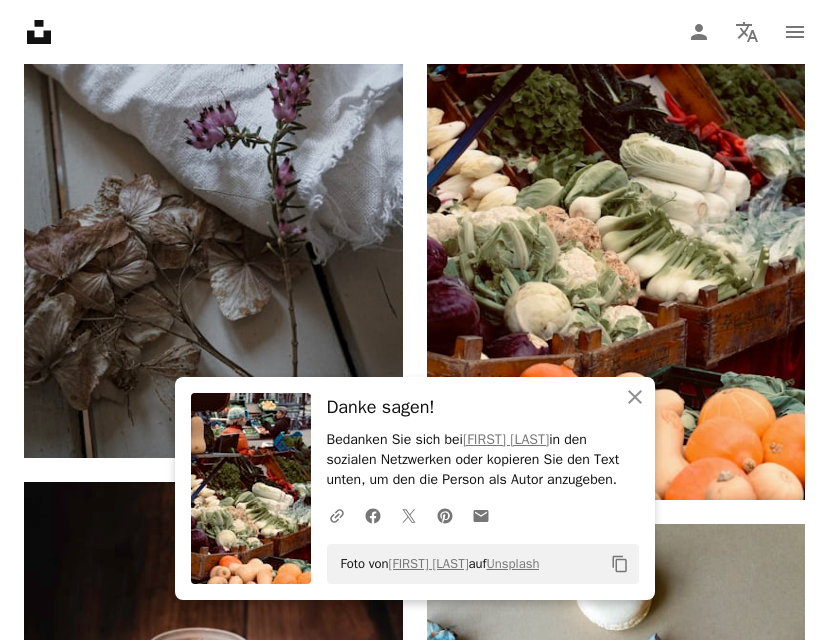 click on "Plus sign for Unsplash+ A heart A plus sign Polina Kuzovkova Für  Unsplash+ A lock Herunterladen A heart A plus sign Jovan Vasiljevic Für Anfragen verfügbar A checkmark inside of a circle Arrow pointing down Plus sign for Unsplash+ A heart A plus sign Mery Khachatryan Für  Unsplash+ A lock Herunterladen A heart A plus sign Jovan Vasiljevic Für Anfragen verfügbar A checkmark inside of a circle Arrow pointing down A heart A plus sign Uliana Kopanytsia Für Anfragen verfügbar A checkmark inside of a circle Arrow pointing down A heart A plus sign Helga Wigandt Für Anfragen verfügbar A checkmark inside of a circle Arrow pointing down Plus sign for Unsplash+ A heart A plus sign Getty Images Für  Unsplash+ A lock Herunterladen A heart A plus sign Maddi Bazzocco Für Anfragen verfügbar A checkmark inside of a circle Arrow pointing down Plus sign for Unsplash+ A heart A plus sign Kateryna Hliznitsova Für  Unsplash+ A lock Herunterladen A heart A plus sign Shashi Chaturvedula Arrow pointing down A heart" at bounding box center (414, -10162) 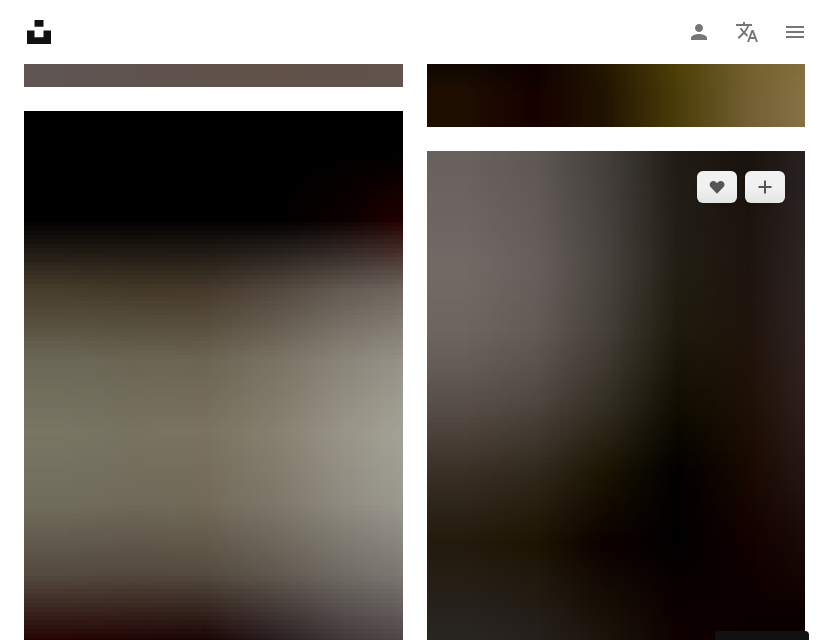 scroll, scrollTop: 31621, scrollLeft: 0, axis: vertical 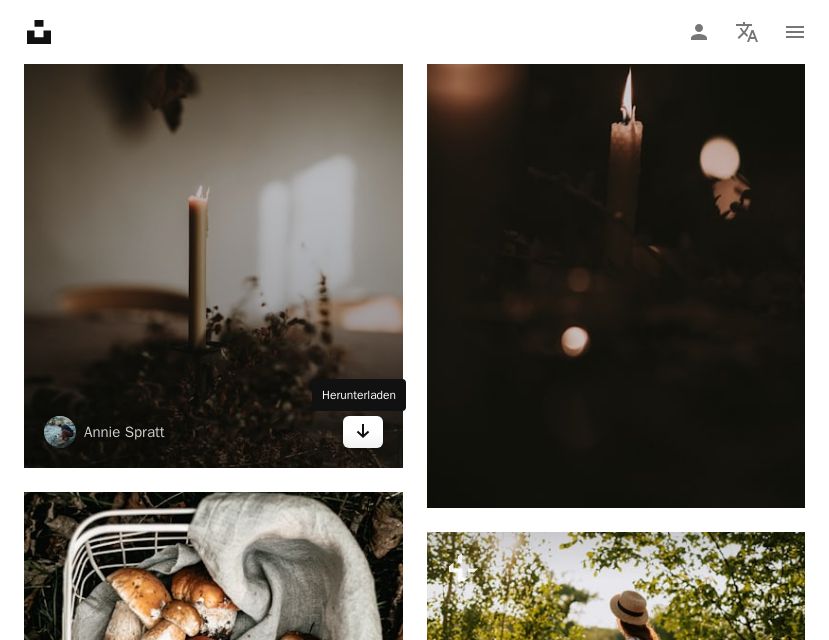 click 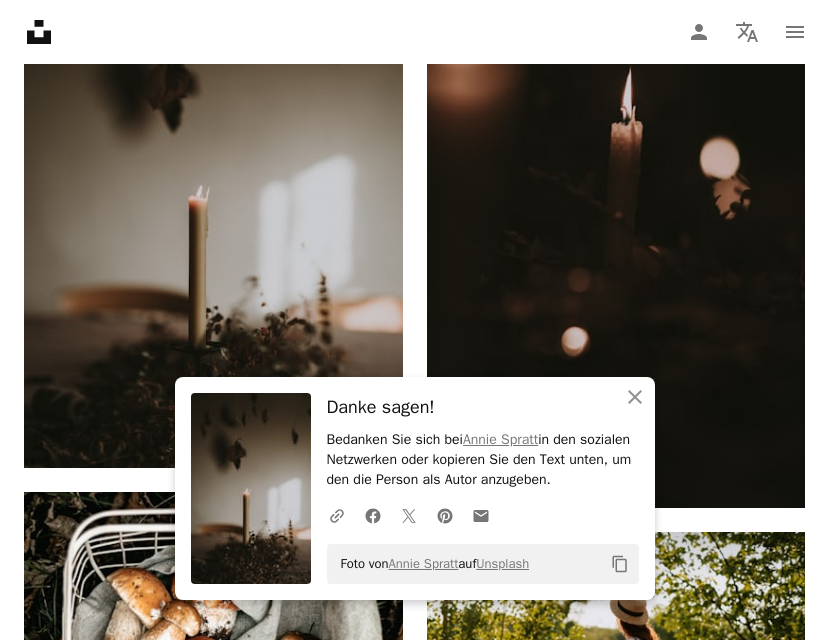 click on "Plus sign for Unsplash+ A heart A plus sign Polina Kuzovkova Für  Unsplash+ A lock Herunterladen A heart A plus sign Jovan Vasiljevic Für Anfragen verfügbar A checkmark inside of a circle Arrow pointing down Plus sign for Unsplash+ A heart A plus sign Mery Khachatryan Für  Unsplash+ A lock Herunterladen A heart A plus sign Jovan Vasiljevic Für Anfragen verfügbar A checkmark inside of a circle Arrow pointing down A heart A plus sign Uliana Kopanytsia Für Anfragen verfügbar A checkmark inside of a circle Arrow pointing down A heart A plus sign Helga Wigandt Für Anfragen verfügbar A checkmark inside of a circle Arrow pointing down Plus sign for Unsplash+ A heart A plus sign Getty Images Für  Unsplash+ A lock Herunterladen A heart A plus sign Maddi Bazzocco Für Anfragen verfügbar A checkmark inside of a circle Arrow pointing down Plus sign for Unsplash+ A heart A plus sign Kateryna Hliznitsova Für  Unsplash+ A lock Herunterladen A heart A plus sign Shashi Chaturvedula Arrow pointing down A heart" at bounding box center (414, -14200) 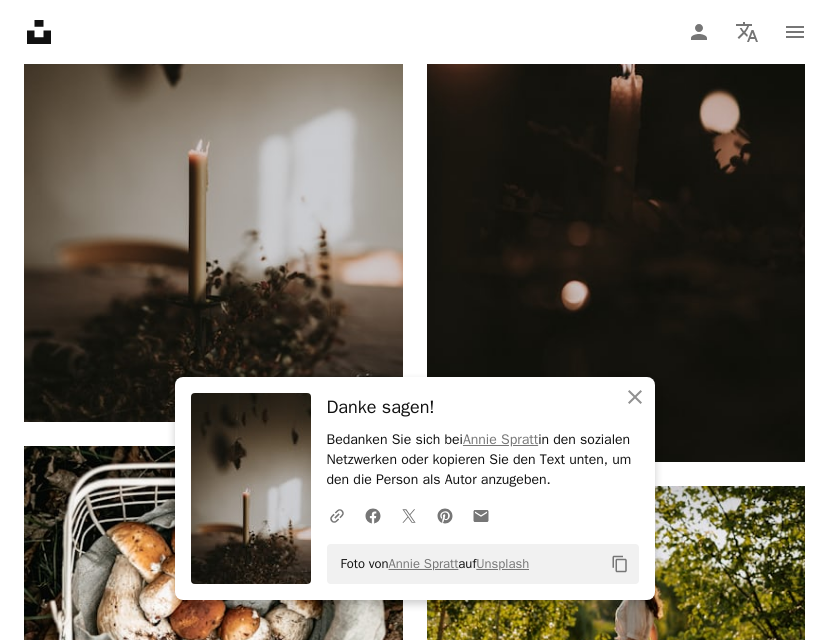 scroll, scrollTop: 31901, scrollLeft: 0, axis: vertical 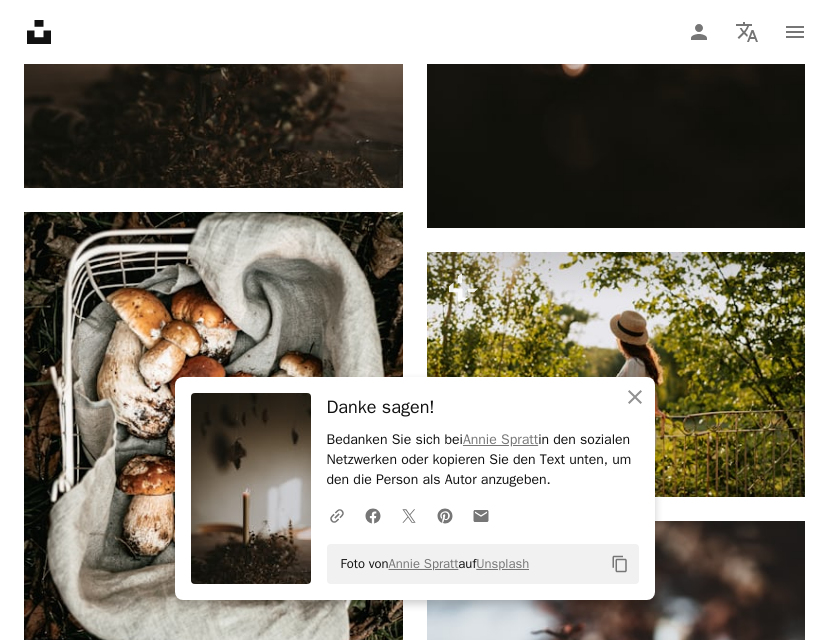 click on "Plus sign for Unsplash+ A heart A plus sign Polina Kuzovkova Für  Unsplash+ A lock Herunterladen A heart A plus sign Jovan Vasiljevic Für Anfragen verfügbar A checkmark inside of a circle Arrow pointing down Plus sign for Unsplash+ A heart A plus sign Mery Khachatryan Für  Unsplash+ A lock Herunterladen A heart A plus sign Jovan Vasiljevic Für Anfragen verfügbar A checkmark inside of a circle Arrow pointing down A heart A plus sign Uliana Kopanytsia Für Anfragen verfügbar A checkmark inside of a circle Arrow pointing down A heart A plus sign Helga Wigandt Für Anfragen verfügbar A checkmark inside of a circle Arrow pointing down Plus sign for Unsplash+ A heart A plus sign Getty Images Für  Unsplash+ A lock Herunterladen A heart A plus sign Maddi Bazzocco Für Anfragen verfügbar A checkmark inside of a circle Arrow pointing down Plus sign for Unsplash+ A heart A plus sign Kateryna Hliznitsova Für  Unsplash+ A lock Herunterladen A heart A plus sign Shashi Chaturvedula Arrow pointing down A heart" at bounding box center (414, -14480) 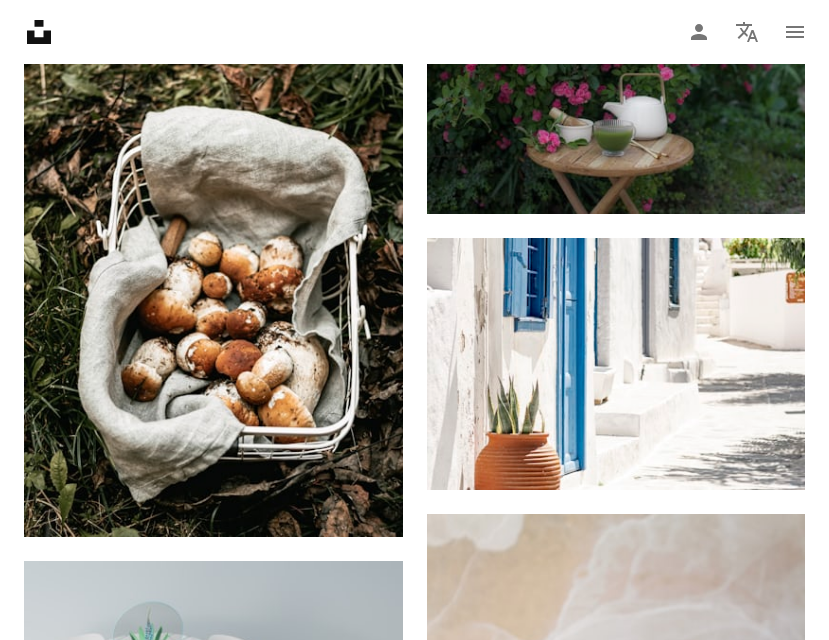 scroll, scrollTop: 35181, scrollLeft: 0, axis: vertical 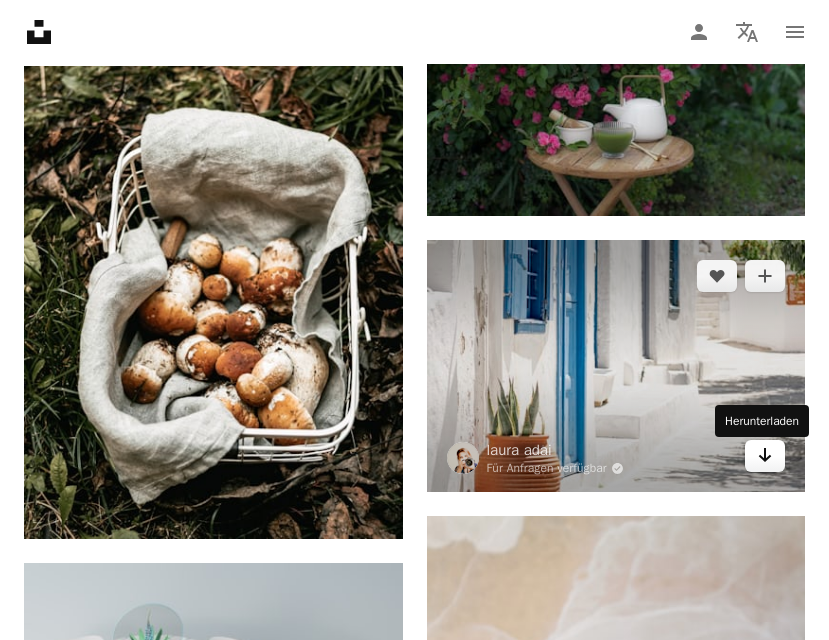 click on "Arrow pointing down" at bounding box center [765, 456] 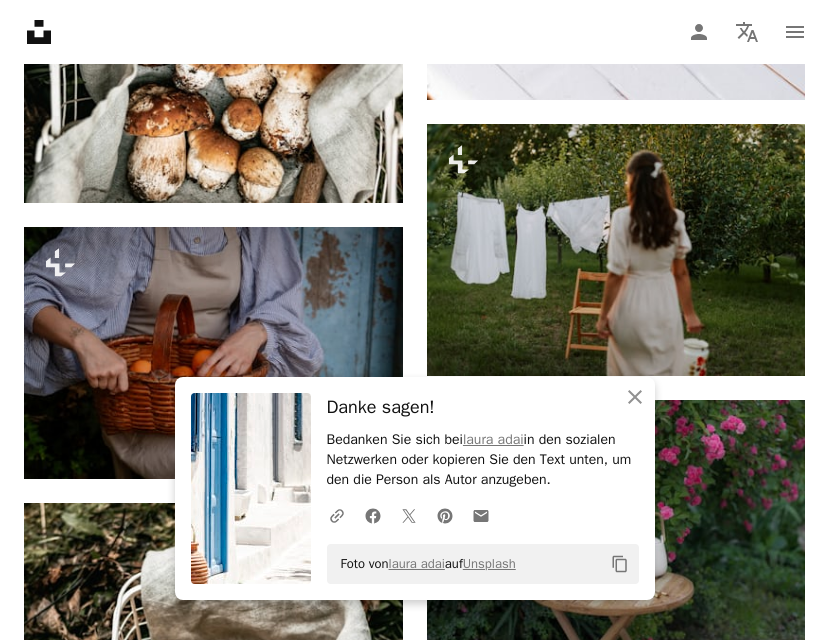 scroll, scrollTop: 34758, scrollLeft: 0, axis: vertical 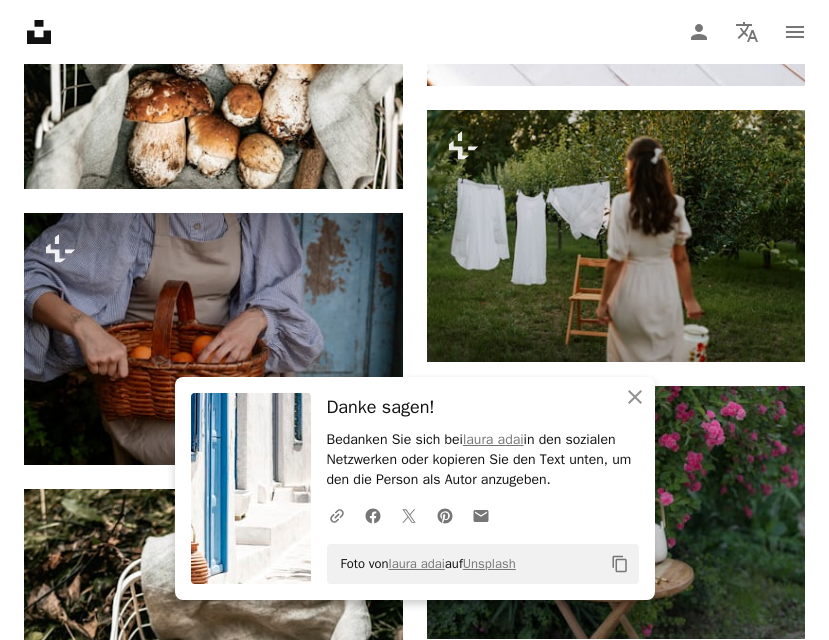 click on "Plus sign for Unsplash+ A heart A plus sign Polina Kuzovkova Für  Unsplash+ A lock Herunterladen A heart A plus sign Jovan Vasiljevic Für Anfragen verfügbar A checkmark inside of a circle Arrow pointing down Plus sign for Unsplash+ A heart A plus sign Mery Khachatryan Für  Unsplash+ A lock Herunterladen A heart A plus sign Jovan Vasiljevic Für Anfragen verfügbar A checkmark inside of a circle Arrow pointing down A heart A plus sign Uliana Kopanytsia Für Anfragen verfügbar A checkmark inside of a circle Arrow pointing down A heart A plus sign Helga Wigandt Für Anfragen verfügbar A checkmark inside of a circle Arrow pointing down Plus sign for Unsplash+ A heart A plus sign Getty Images Für  Unsplash+ A lock Herunterladen A heart A plus sign Maddi Bazzocco Für Anfragen verfügbar A checkmark inside of a circle Arrow pointing down Plus sign for Unsplash+ A heart A plus sign Kateryna Hliznitsova Für  Unsplash+ A lock Herunterladen A heart A plus sign Shashi Chaturvedula Arrow pointing down A heart" at bounding box center [414, -15376] 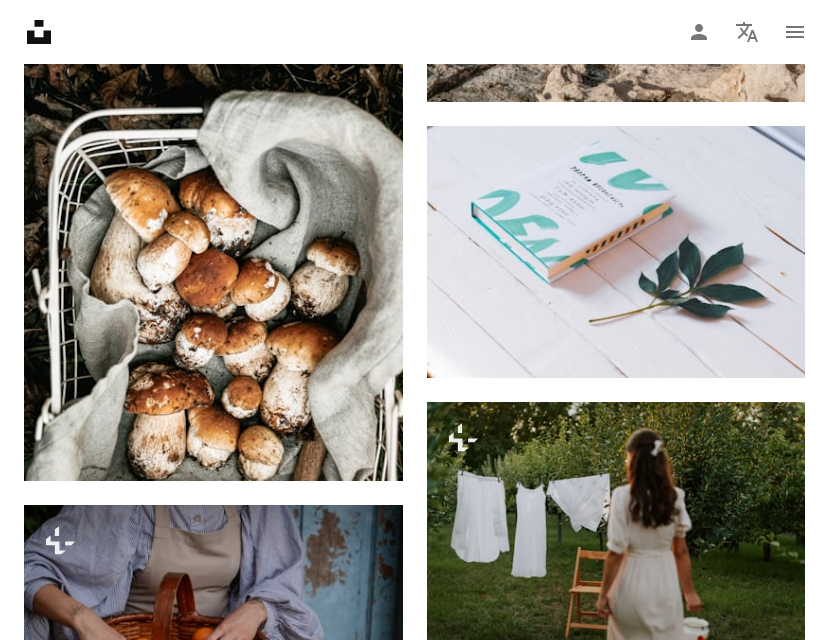 scroll, scrollTop: 0, scrollLeft: 0, axis: both 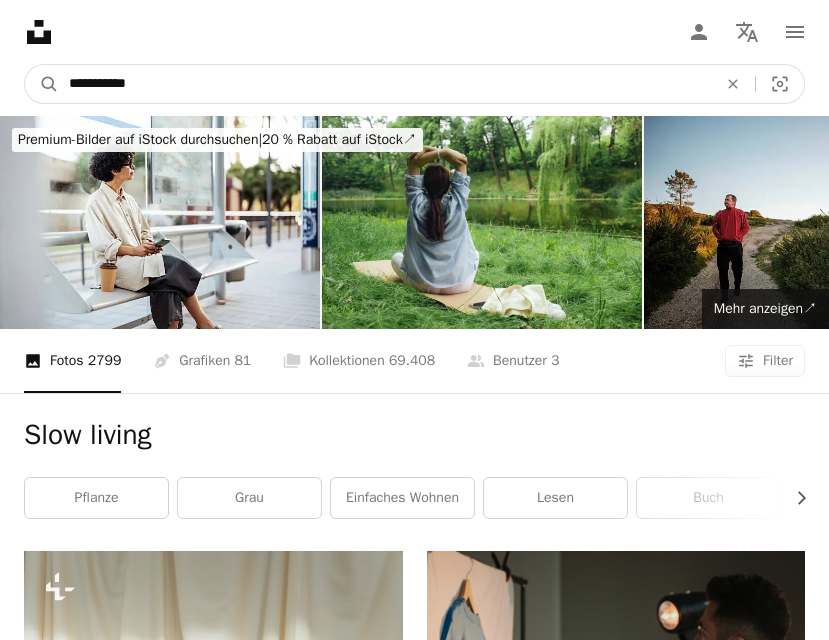 click on "**********" at bounding box center (385, 84) 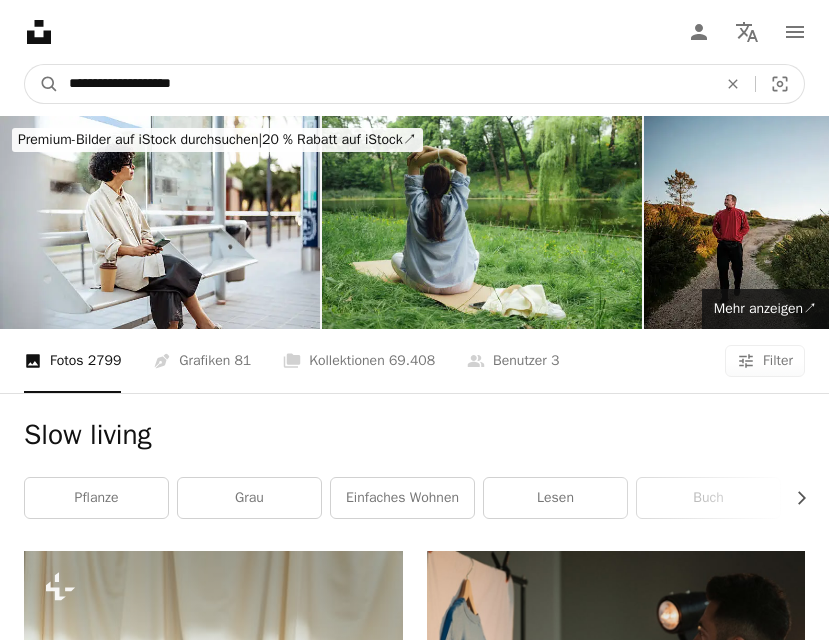 type on "**********" 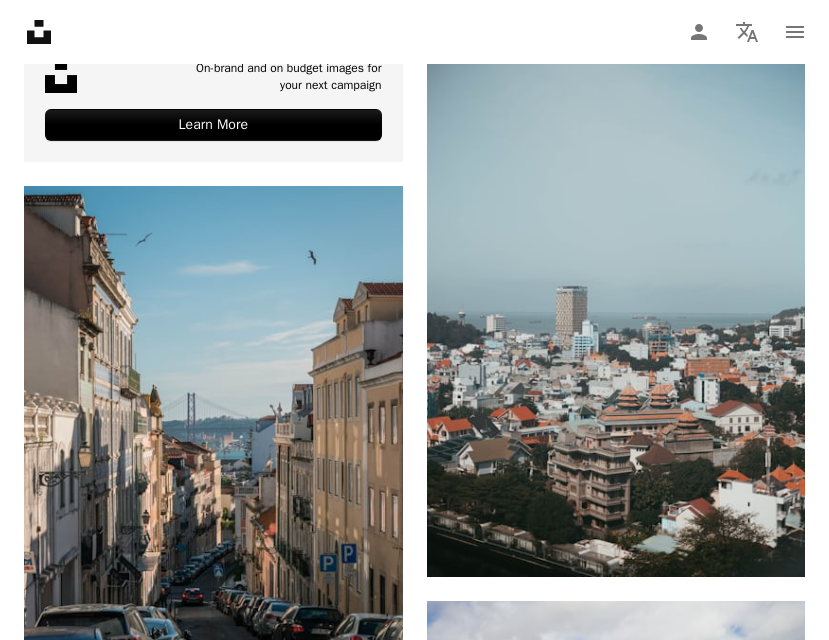 scroll, scrollTop: 0, scrollLeft: 0, axis: both 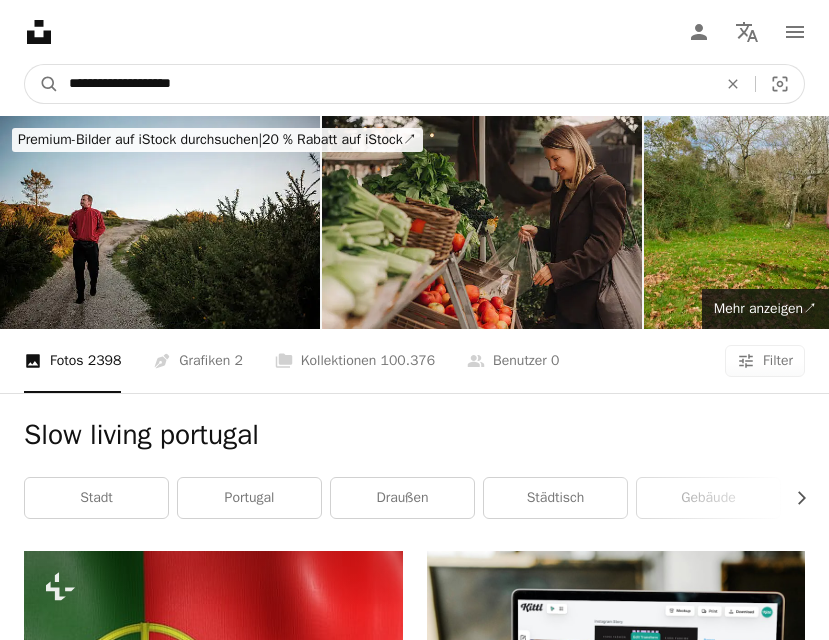 click on "**********" at bounding box center [385, 84] 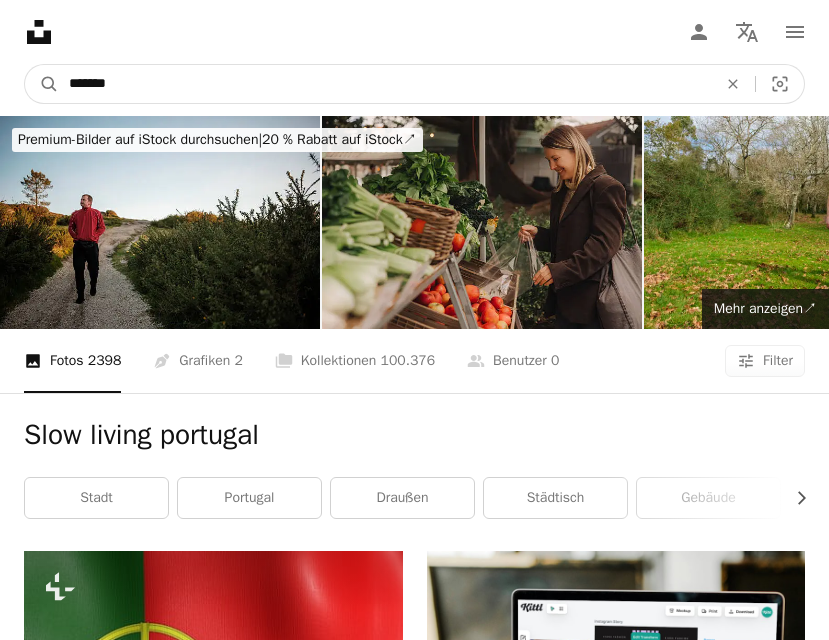 type on "*******" 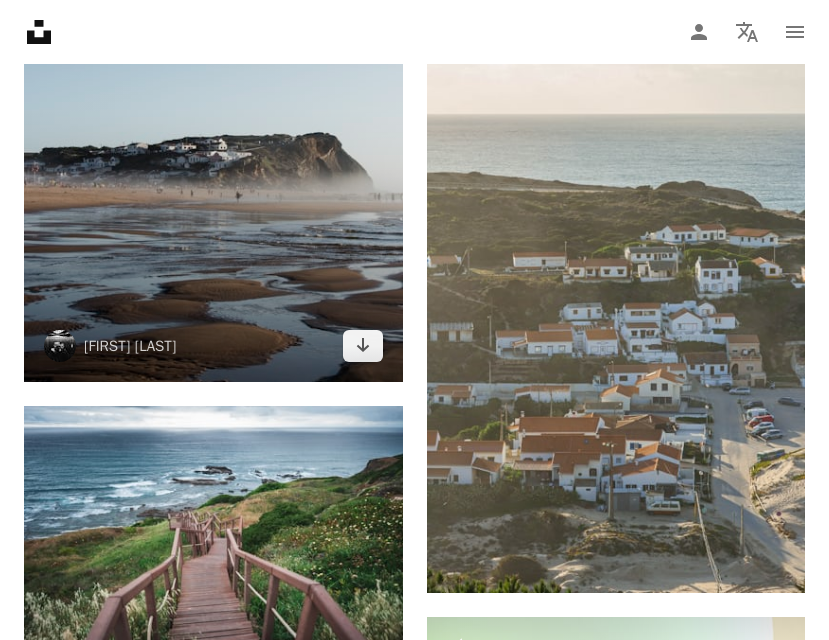 scroll, scrollTop: 1339, scrollLeft: 0, axis: vertical 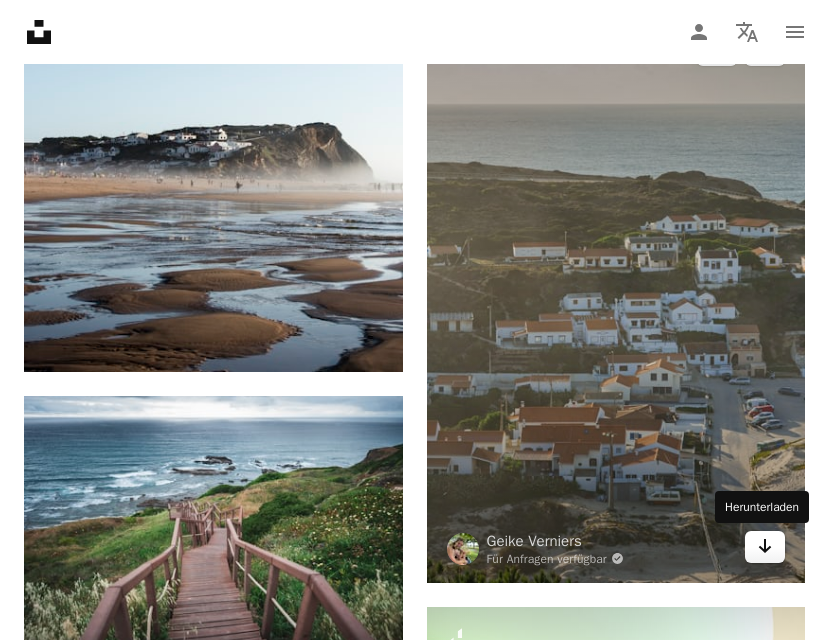 click on "Arrow pointing down" 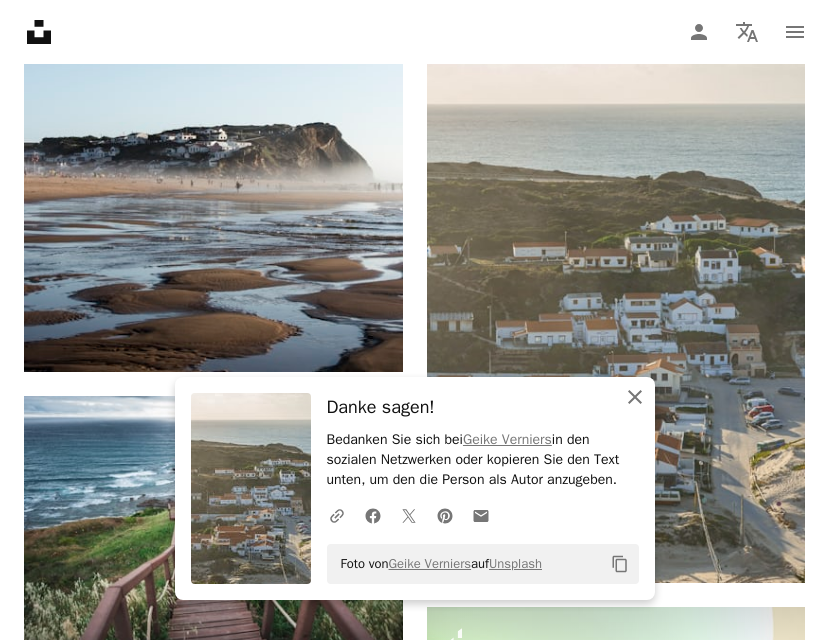 click on "An X shape" 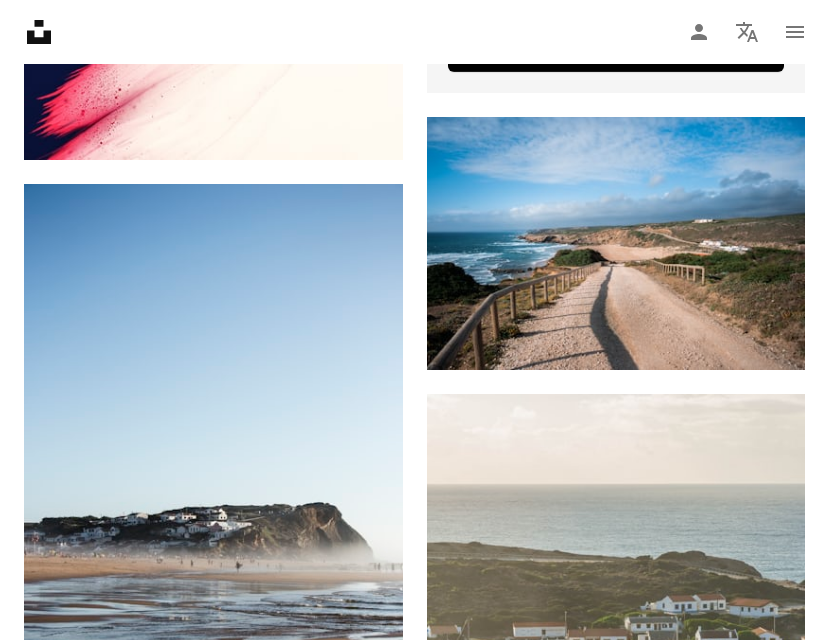 scroll, scrollTop: 0, scrollLeft: 0, axis: both 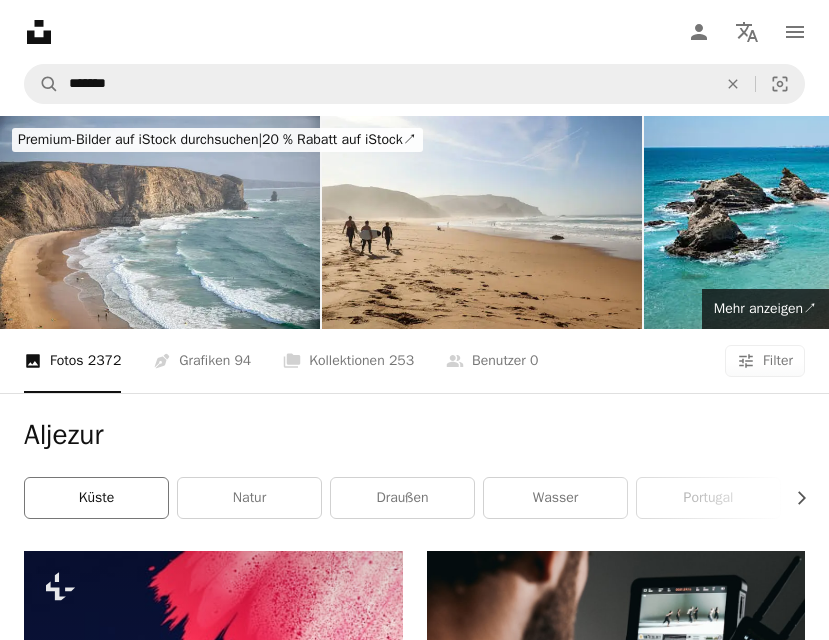 click on "Küste" at bounding box center (96, 498) 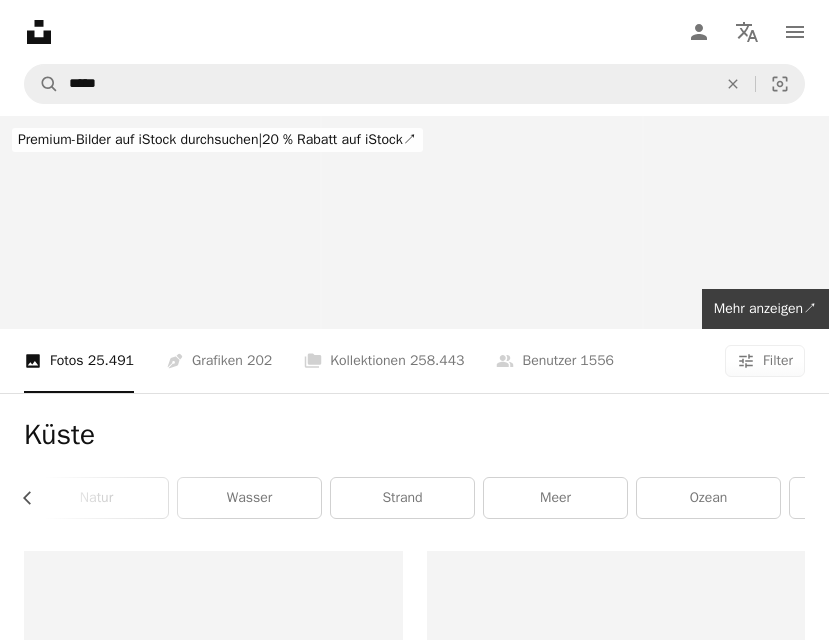 scroll, scrollTop: 0, scrollLeft: 1046, axis: horizontal 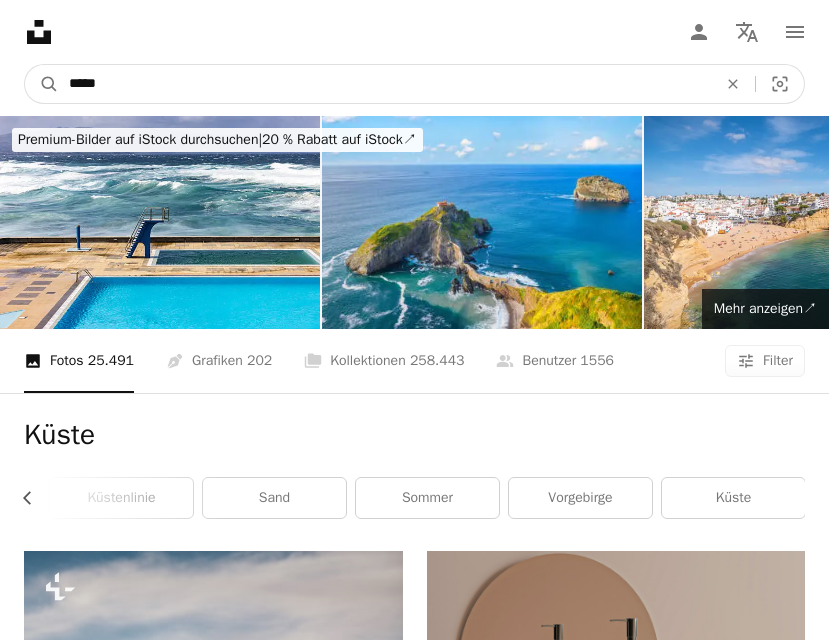 click on "*****" at bounding box center (385, 84) 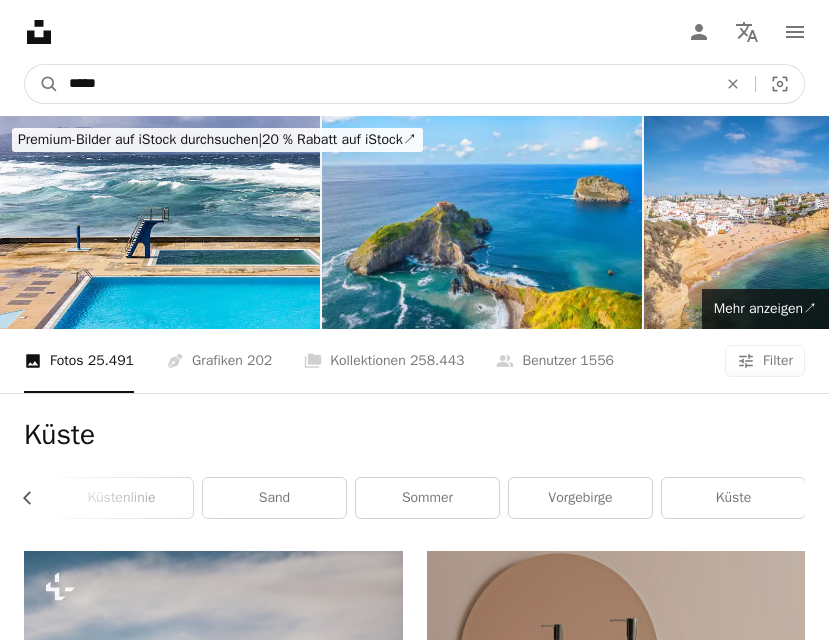 type on "*****" 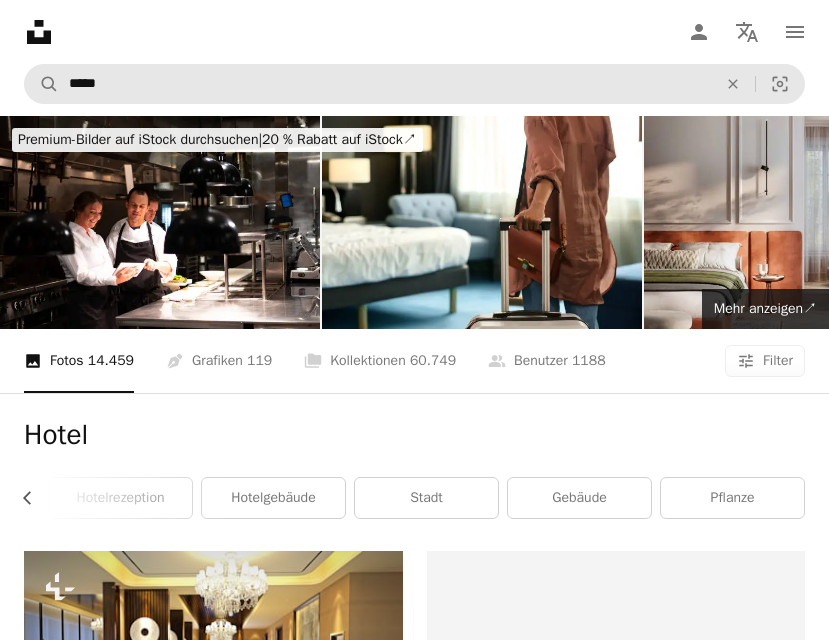 scroll, scrollTop: 0, scrollLeft: 894, axis: horizontal 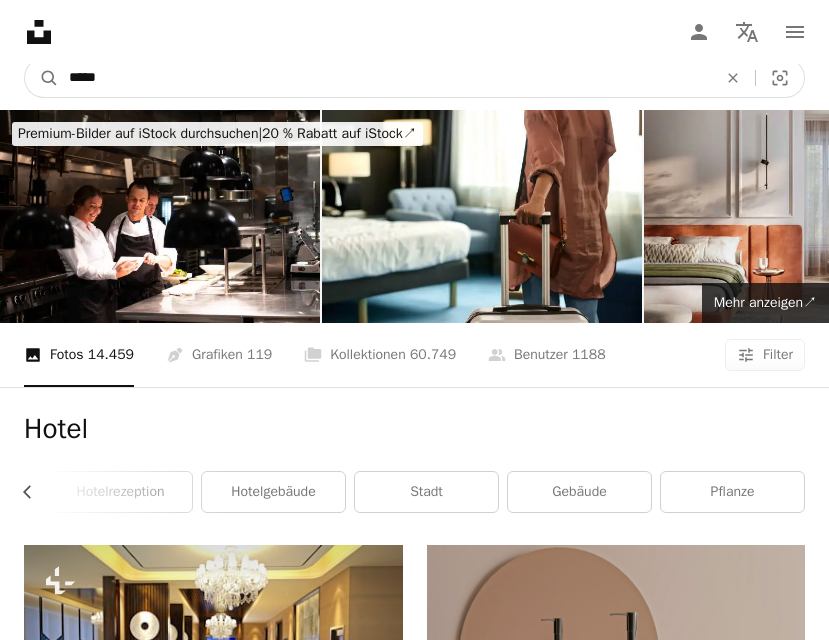 click on "*****" at bounding box center (385, 78) 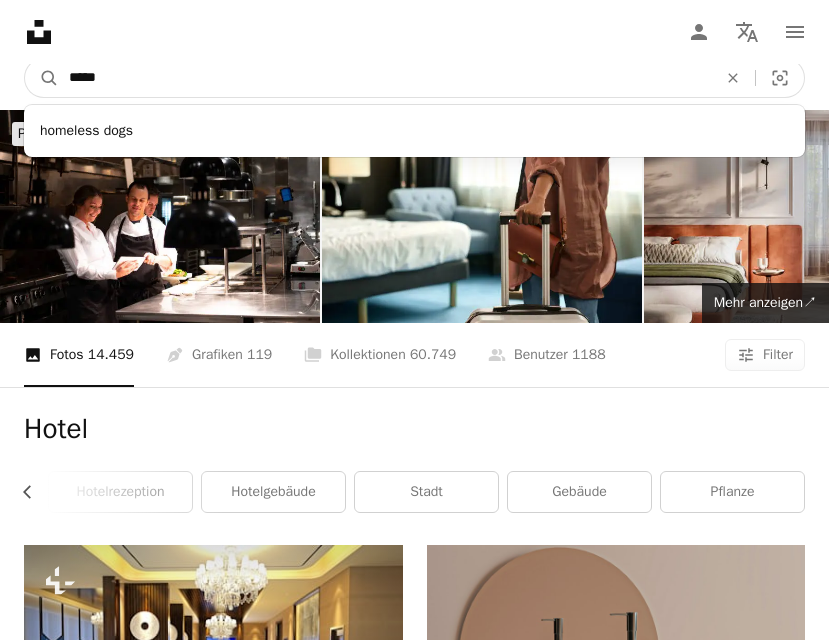 click on "*****" at bounding box center [385, 78] 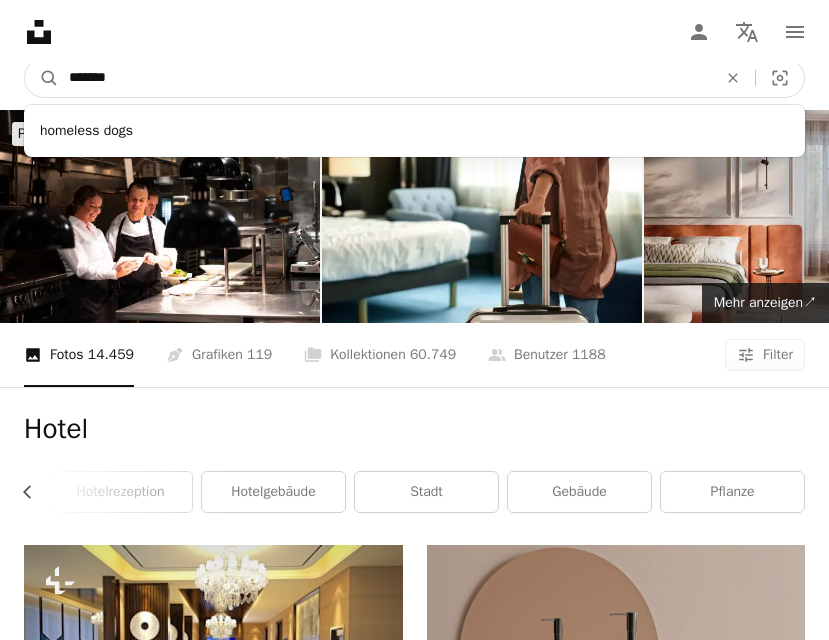 type on "*******" 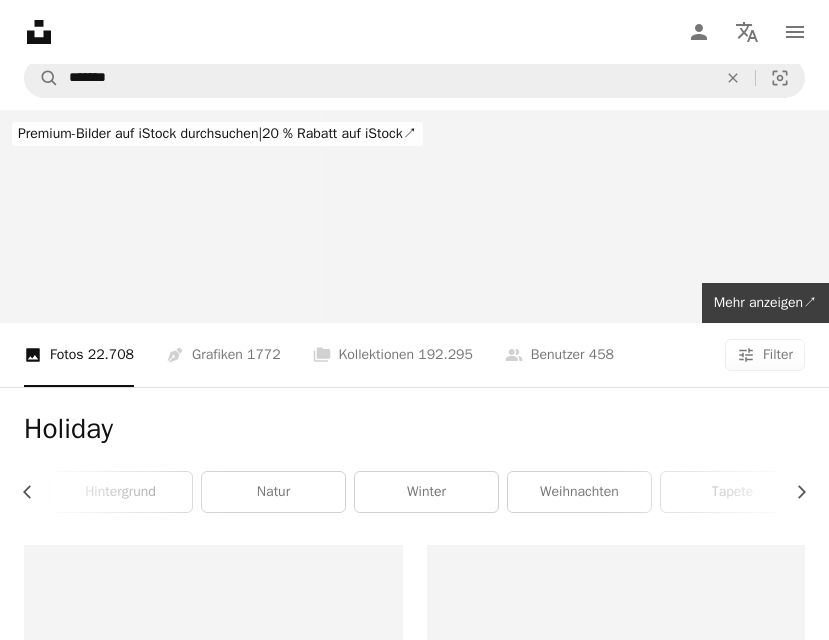 scroll, scrollTop: 0, scrollLeft: 0, axis: both 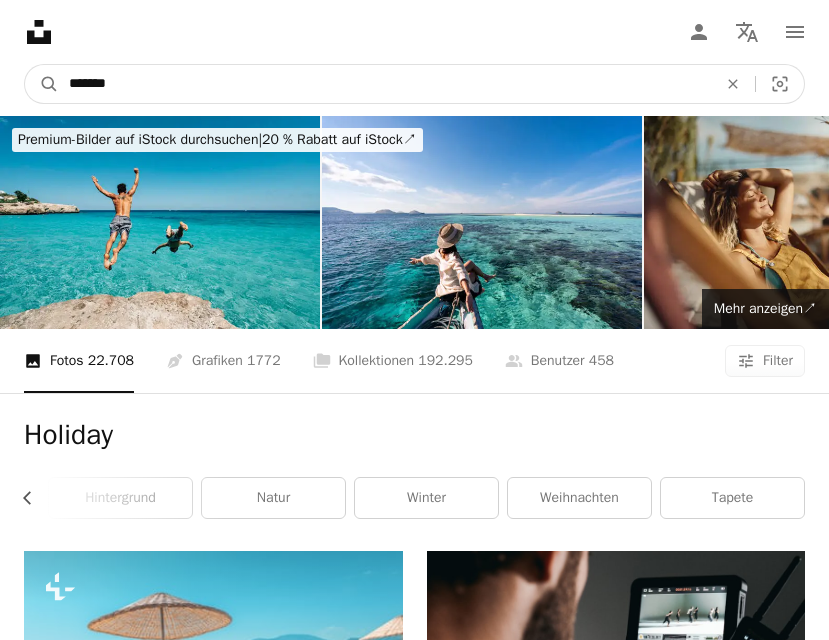 click on "*******" at bounding box center [385, 84] 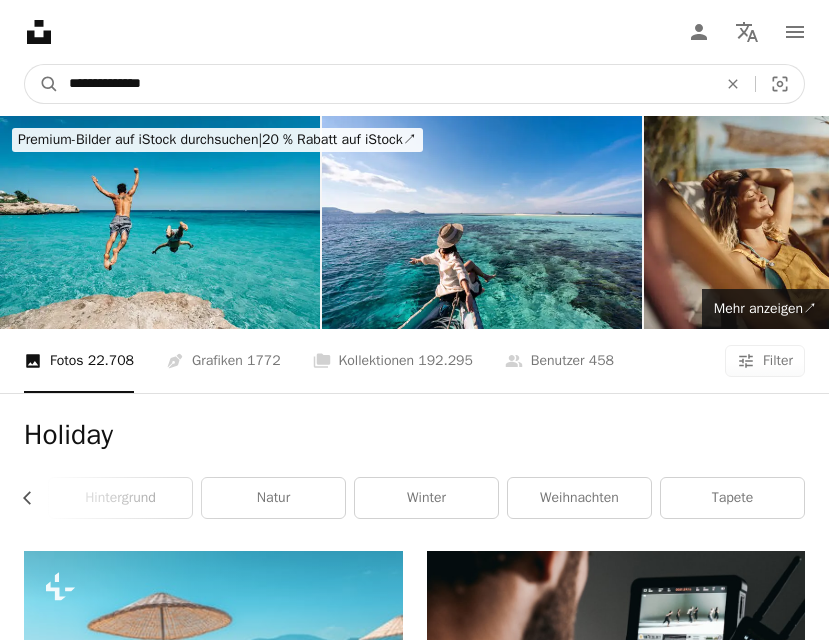 type on "**********" 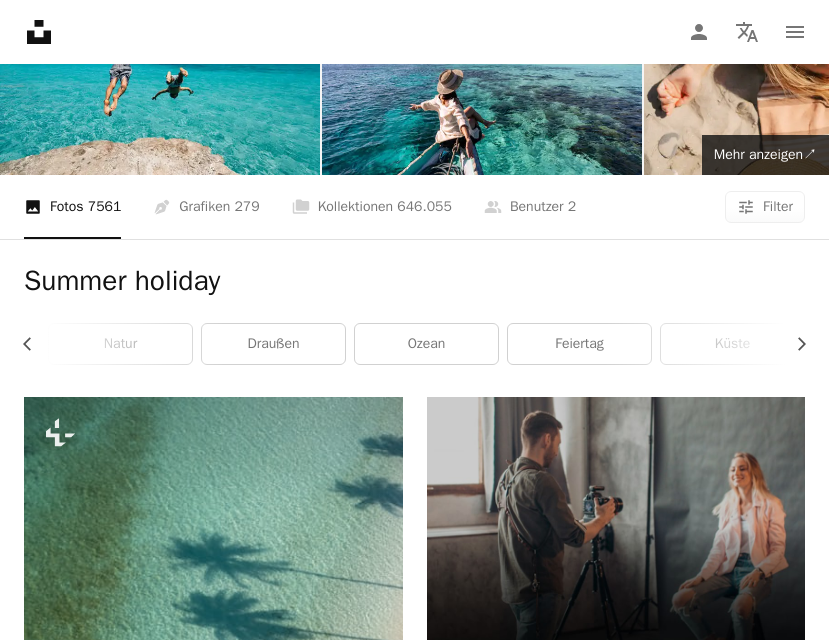 scroll, scrollTop: 0, scrollLeft: 0, axis: both 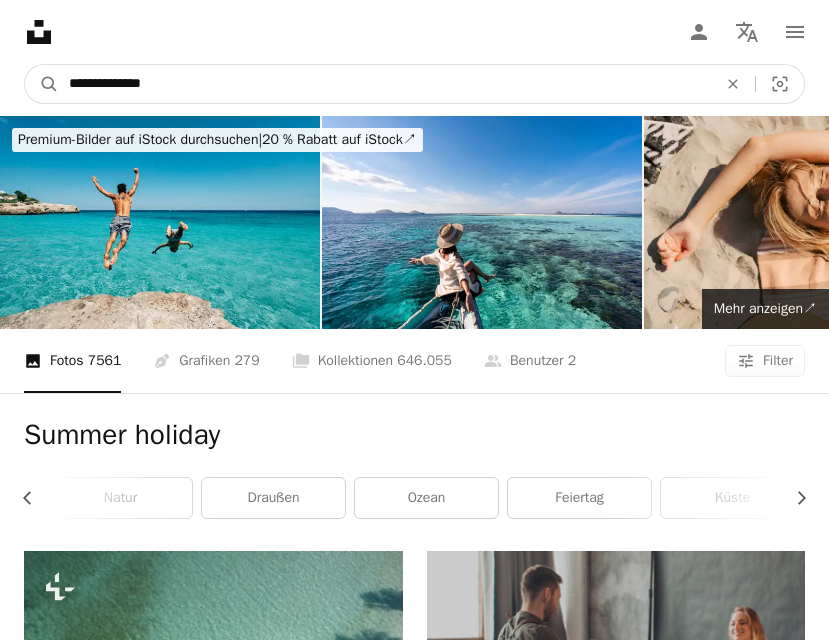 click on "**********" at bounding box center (385, 84) 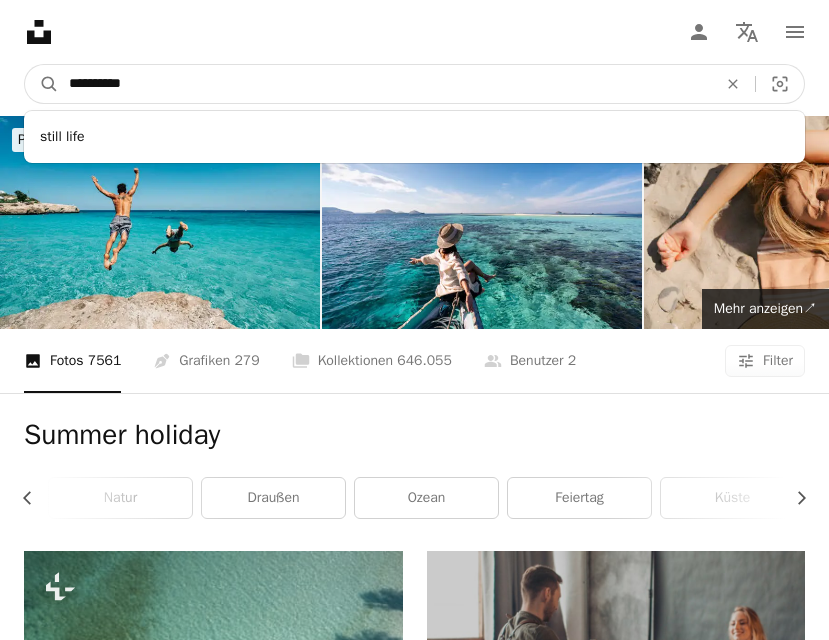 type on "**********" 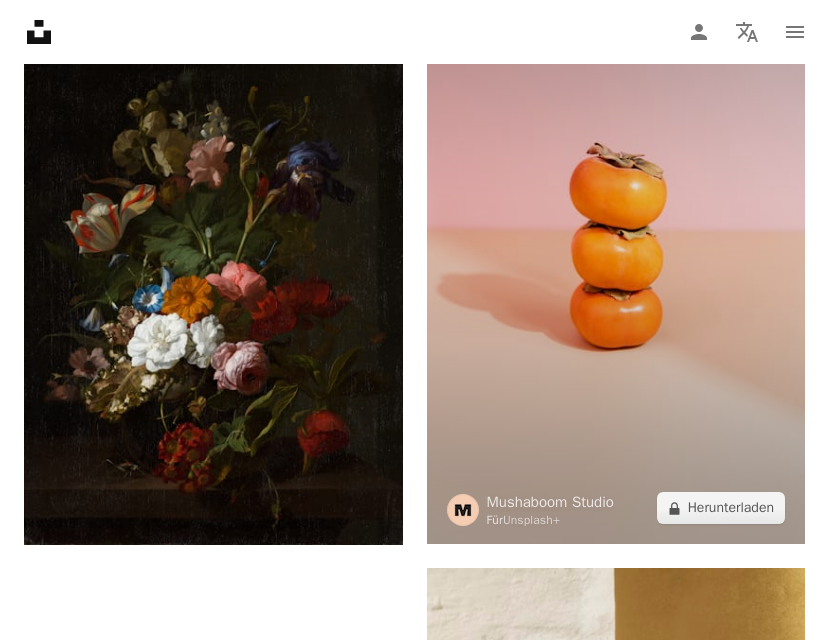 scroll, scrollTop: 5266, scrollLeft: 0, axis: vertical 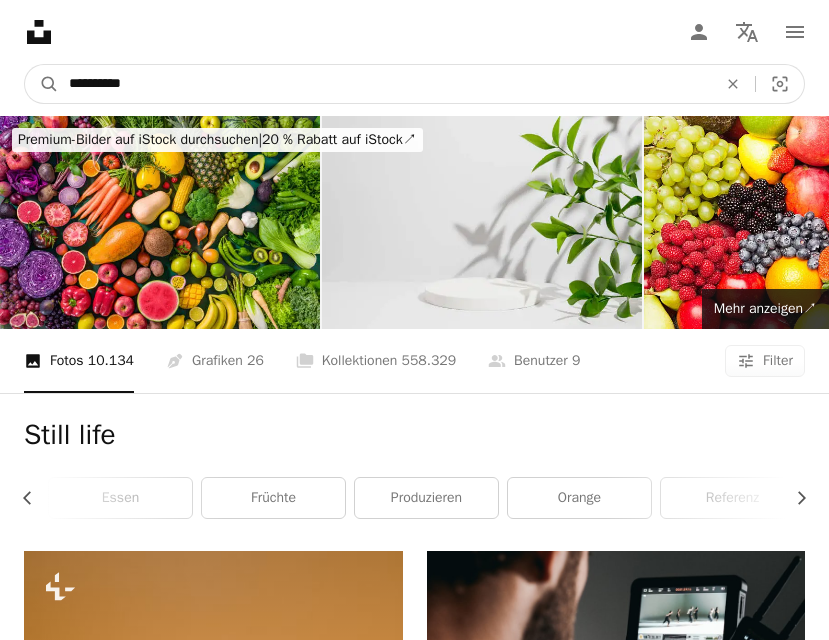 click on "**********" at bounding box center (385, 84) 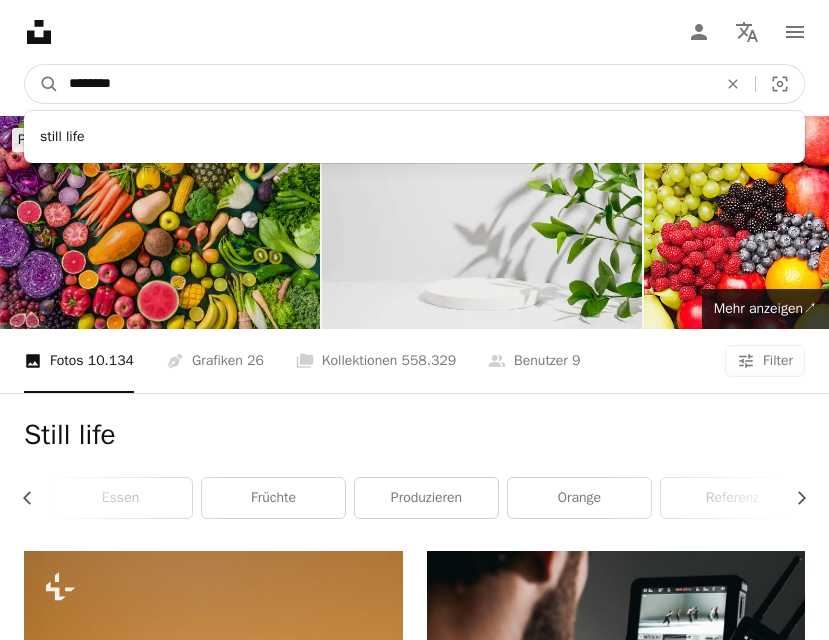 type on "********" 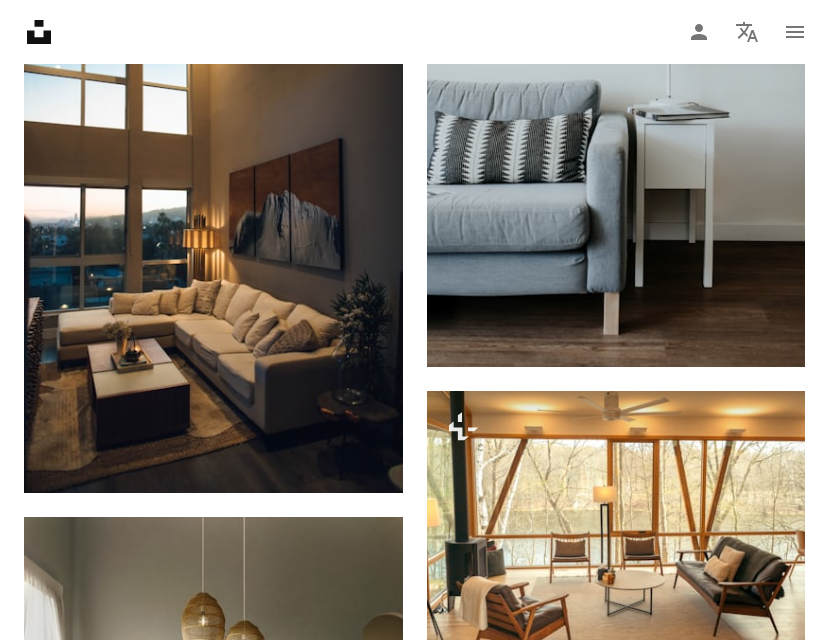 scroll, scrollTop: 3479, scrollLeft: 0, axis: vertical 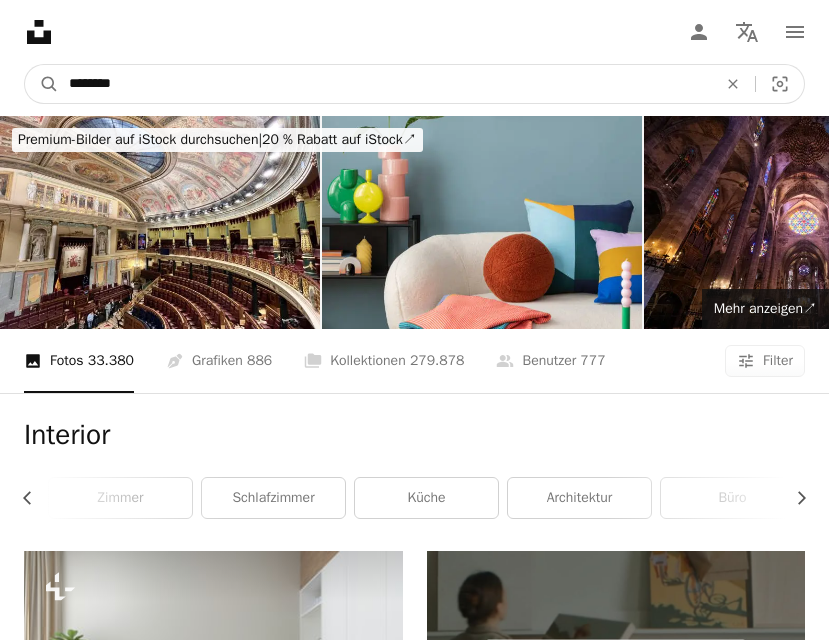 click on "********" at bounding box center [385, 84] 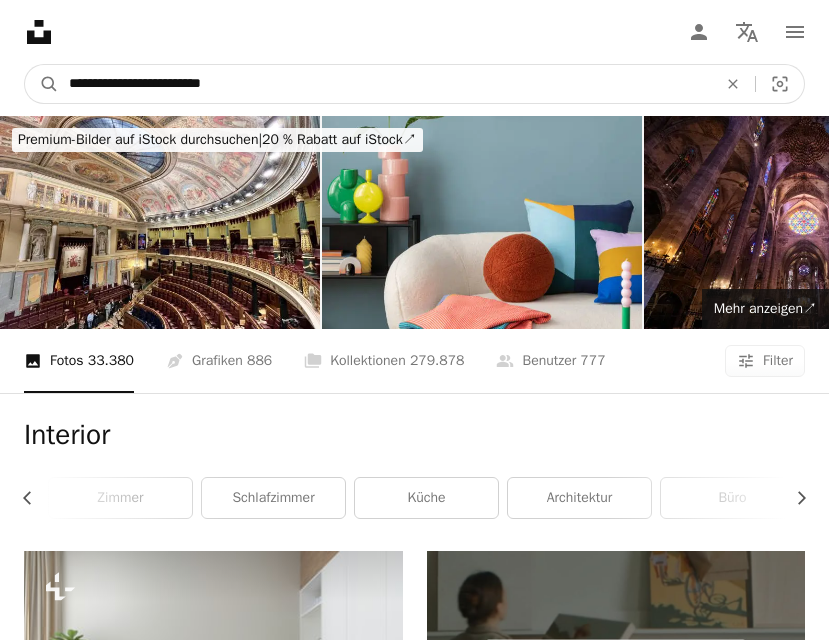 type on "**********" 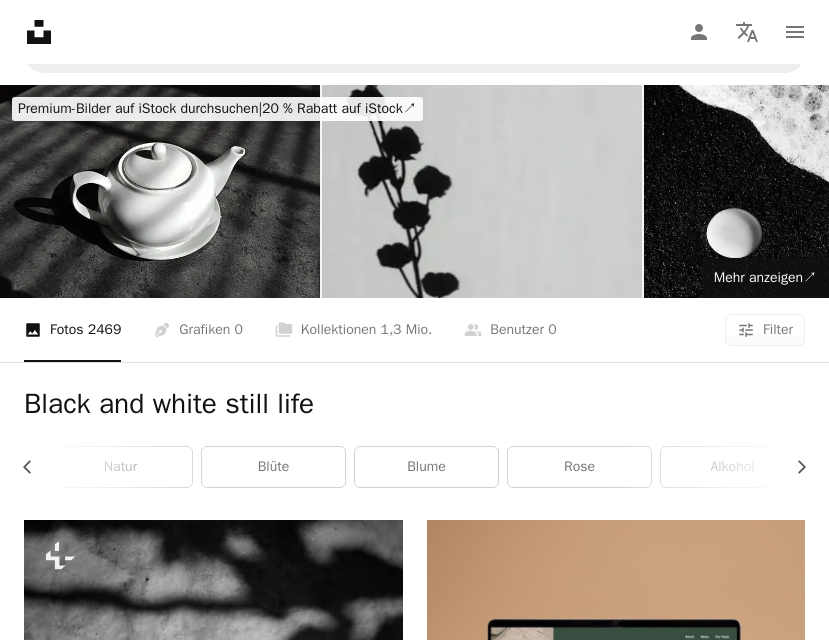 scroll, scrollTop: 0, scrollLeft: 0, axis: both 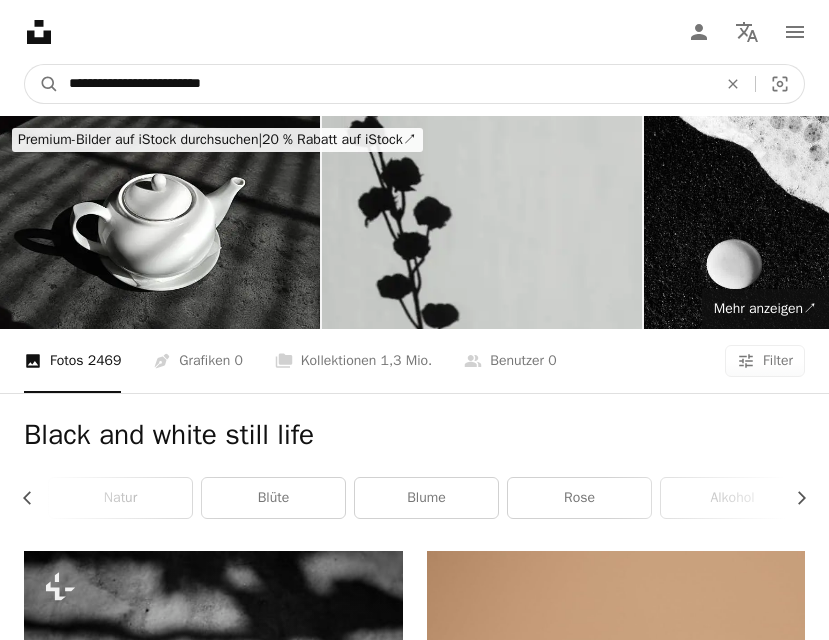 click on "**********" at bounding box center (385, 84) 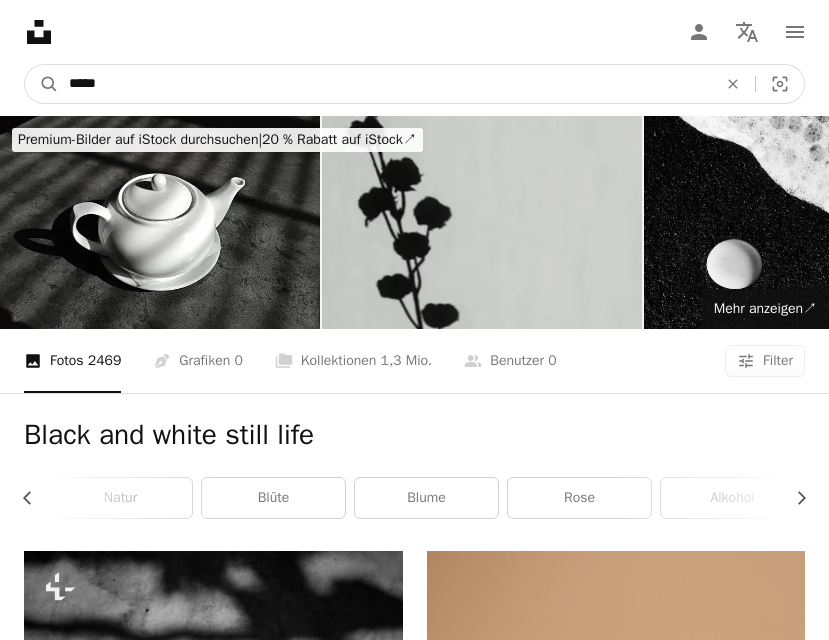type on "*****" 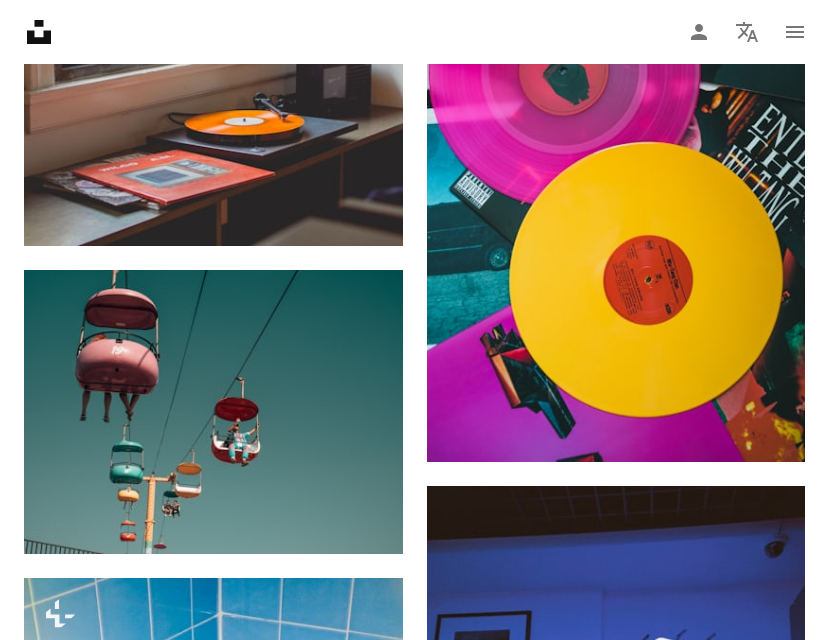 scroll, scrollTop: 0, scrollLeft: 0, axis: both 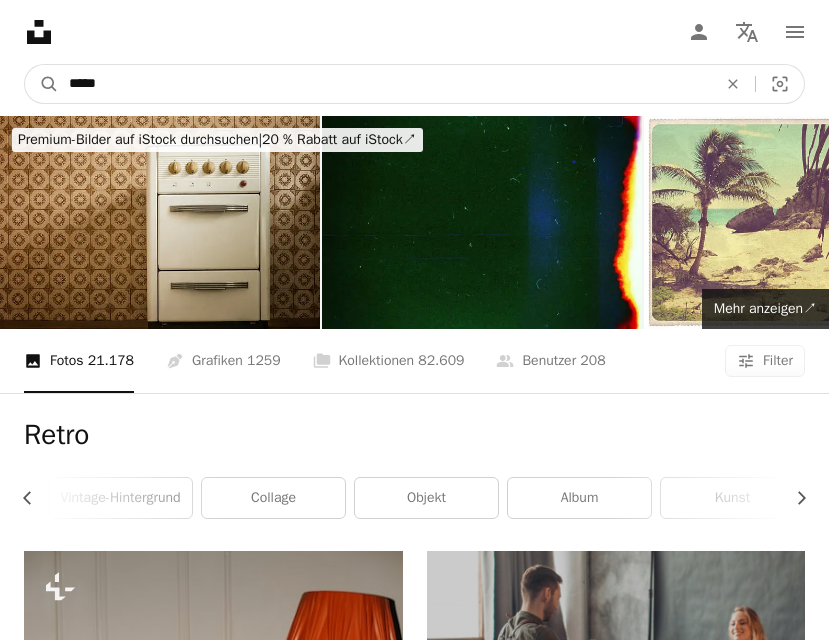 click on "*****" at bounding box center (385, 84) 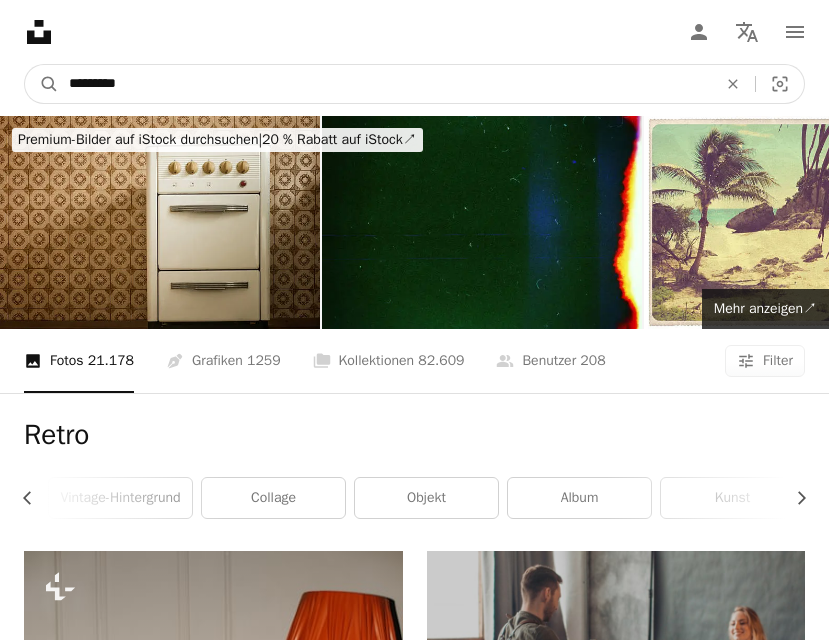 type on "*********" 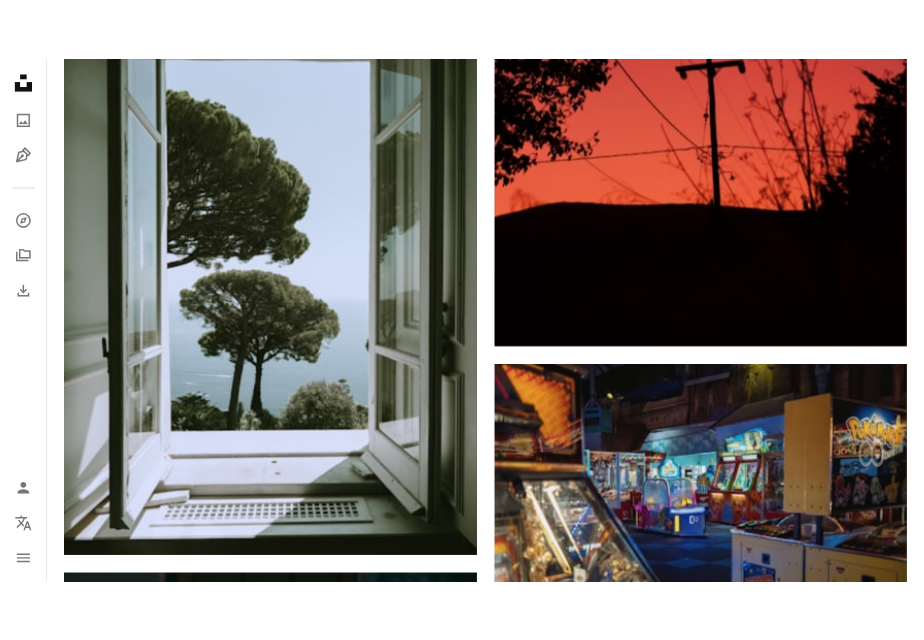 scroll, scrollTop: 5390, scrollLeft: 0, axis: vertical 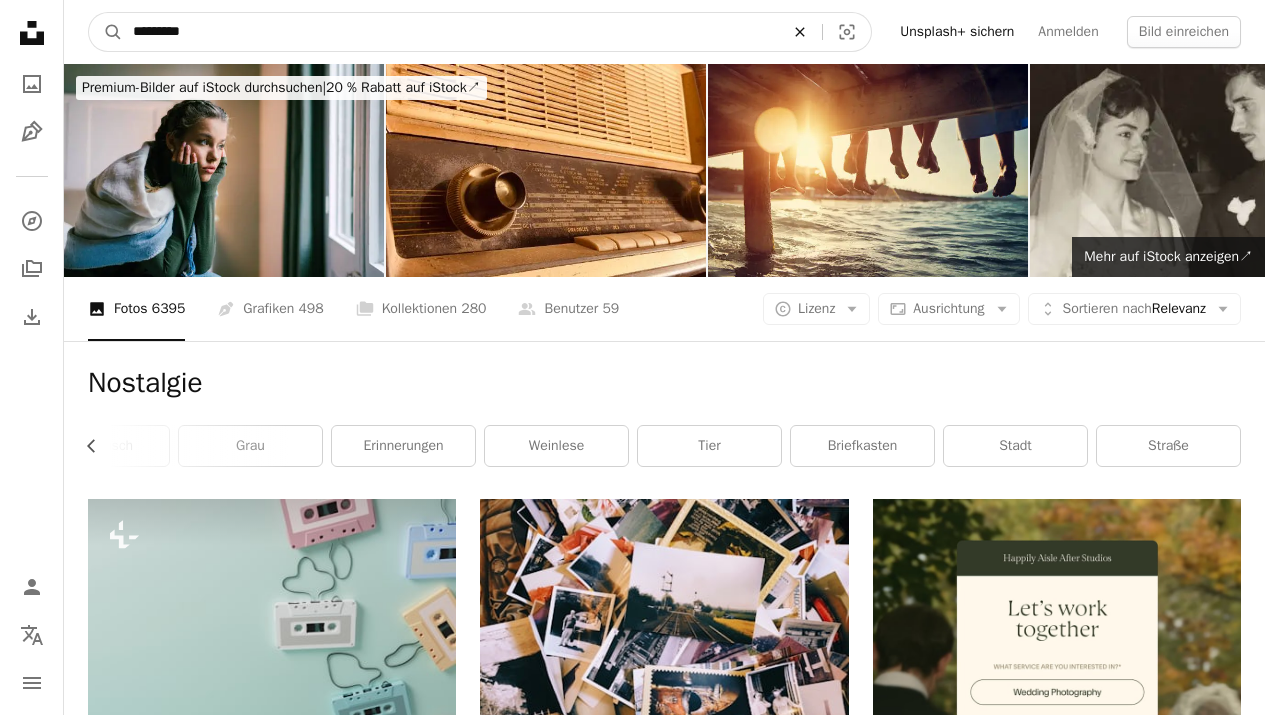 click 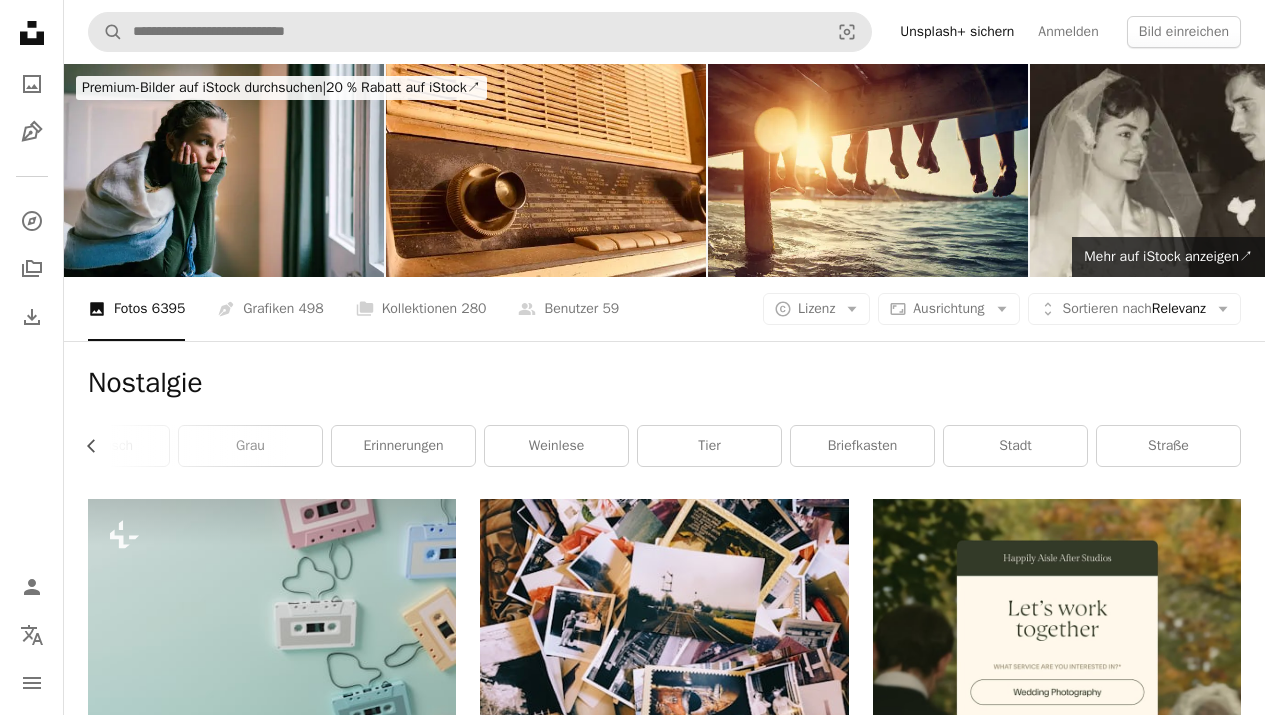 click on "Nostalgie" at bounding box center [664, 383] 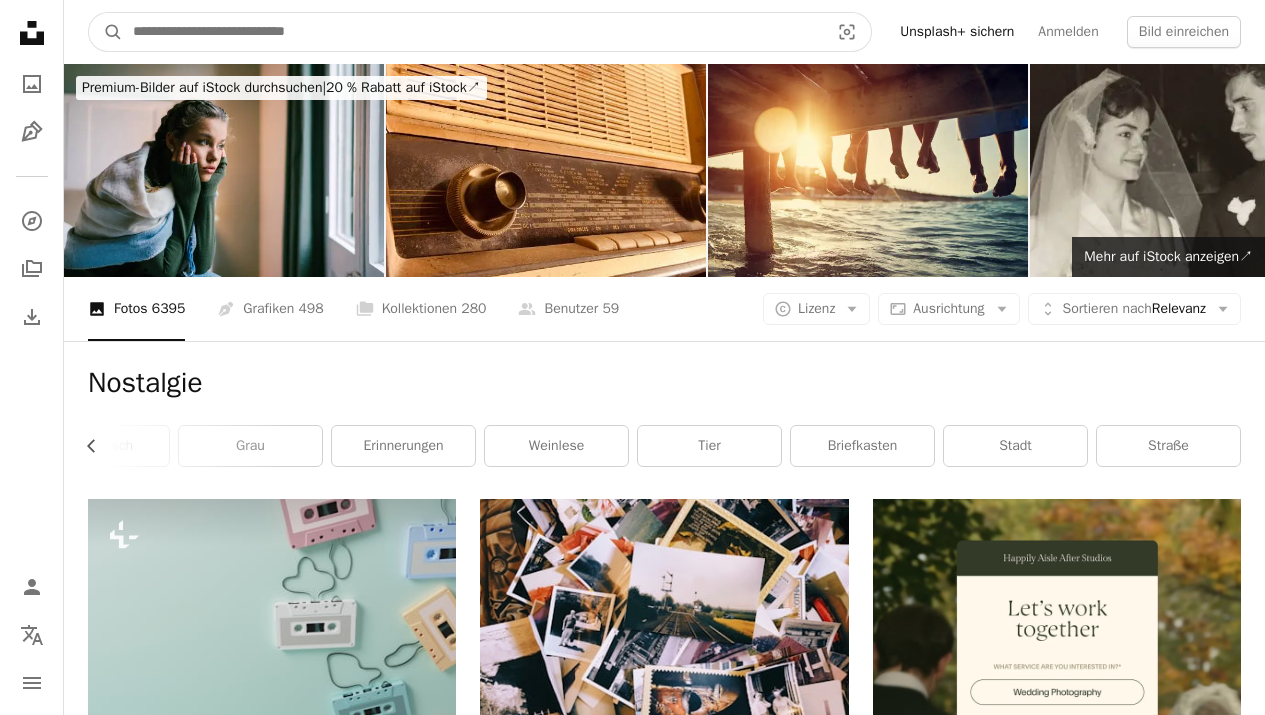 click at bounding box center [473, 32] 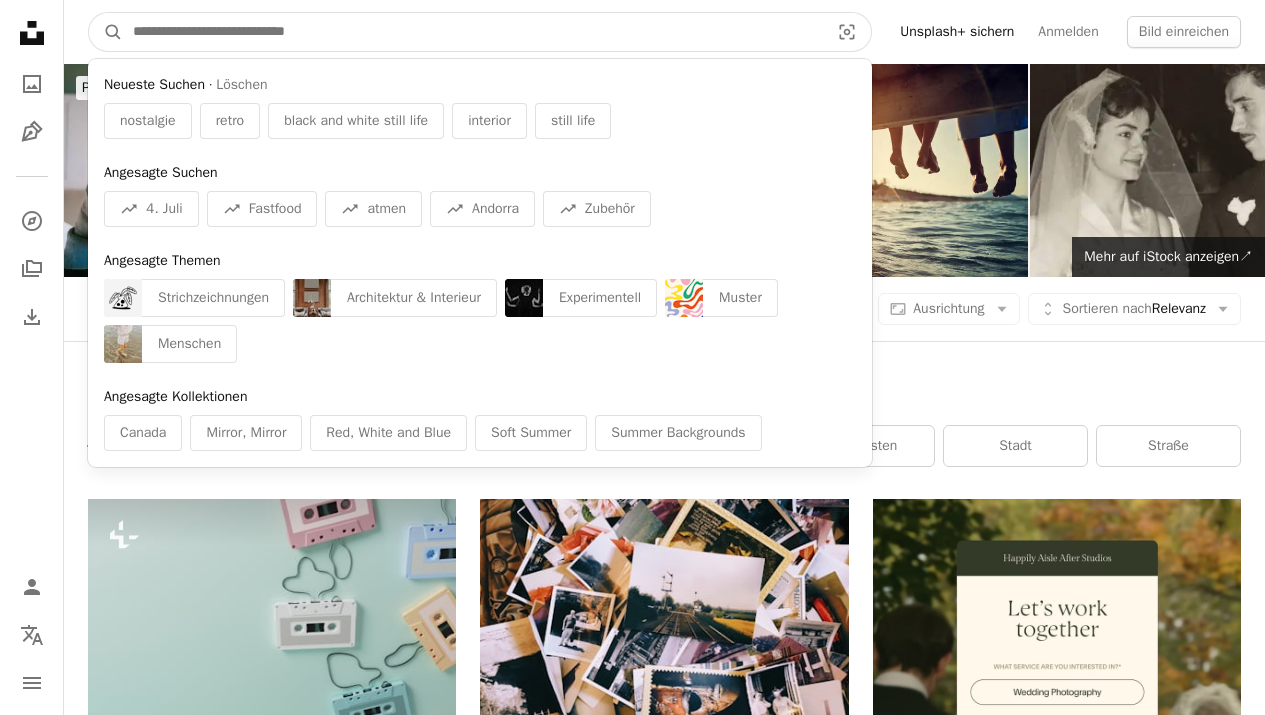 click at bounding box center [473, 32] 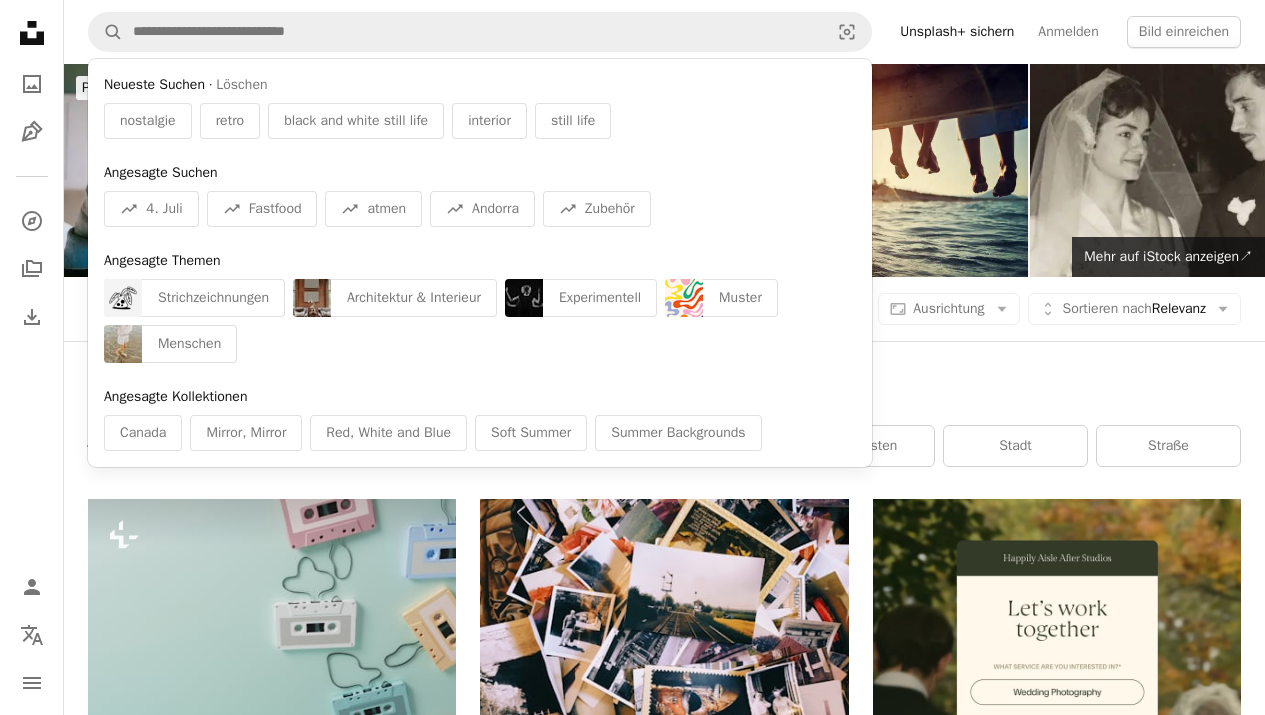 click on "Nostalgie" at bounding box center (664, 383) 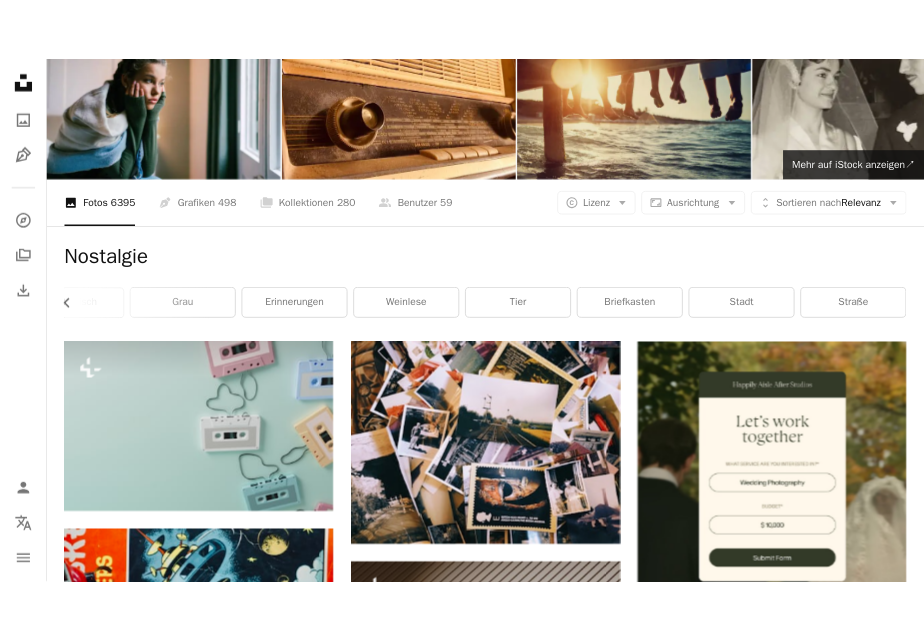 scroll, scrollTop: 0, scrollLeft: 0, axis: both 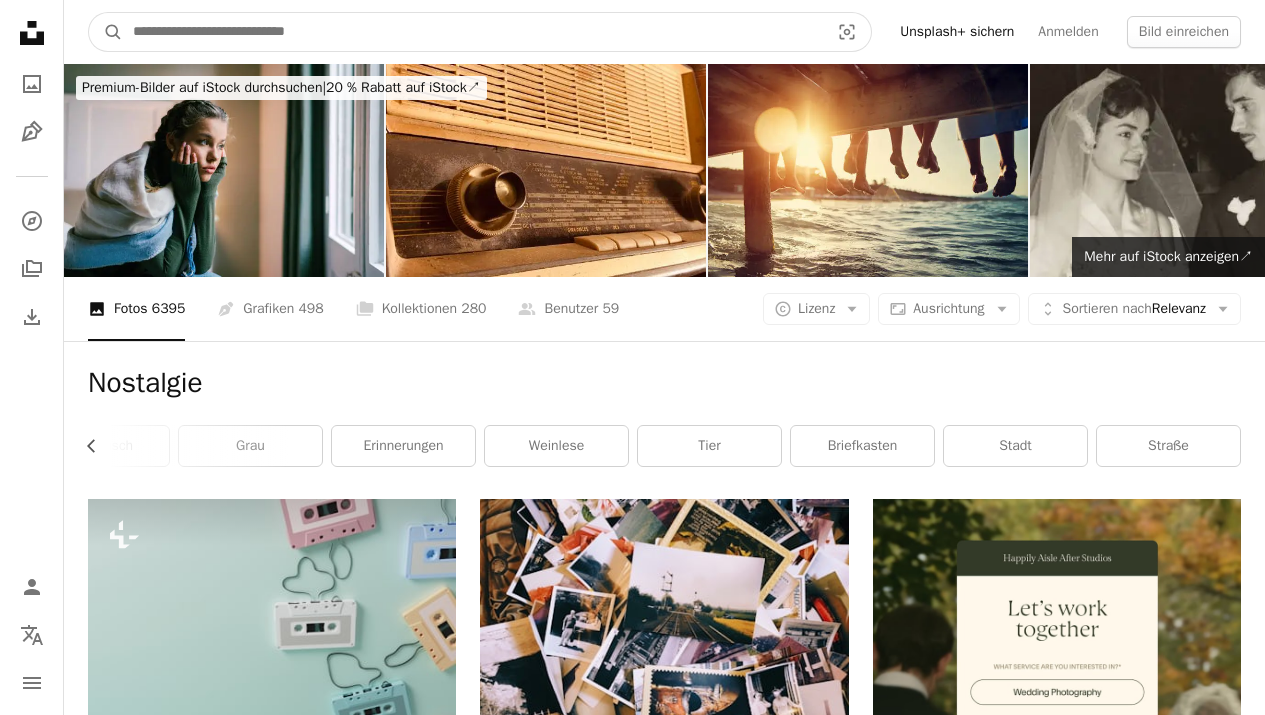 click at bounding box center [473, 32] 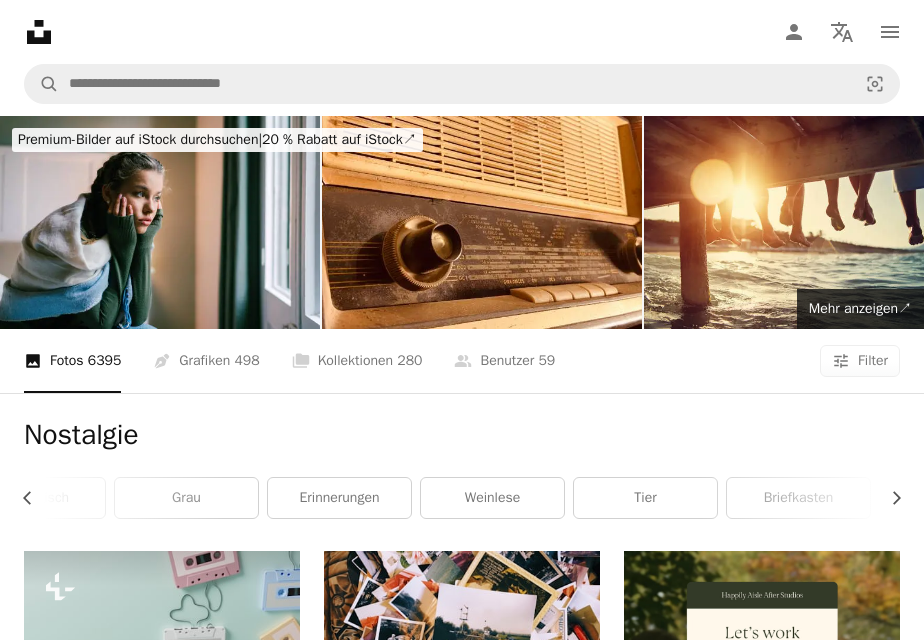 scroll, scrollTop: 0, scrollLeft: 675, axis: horizontal 